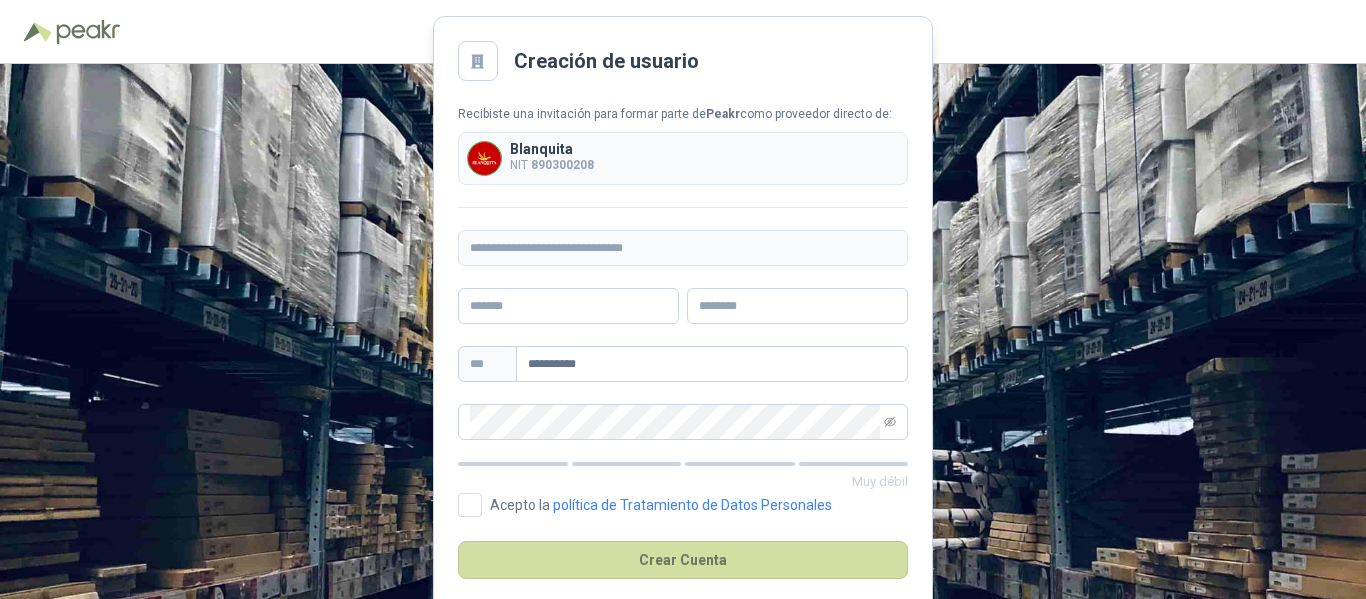 scroll, scrollTop: 0, scrollLeft: 0, axis: both 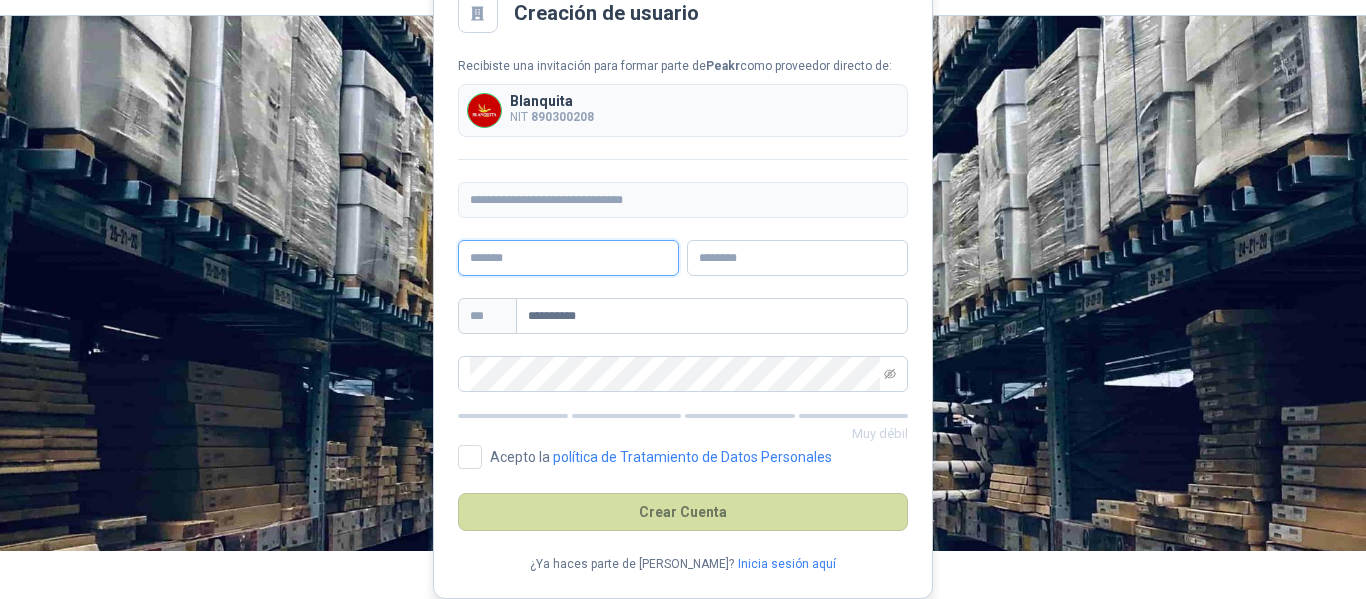 click at bounding box center (568, 258) 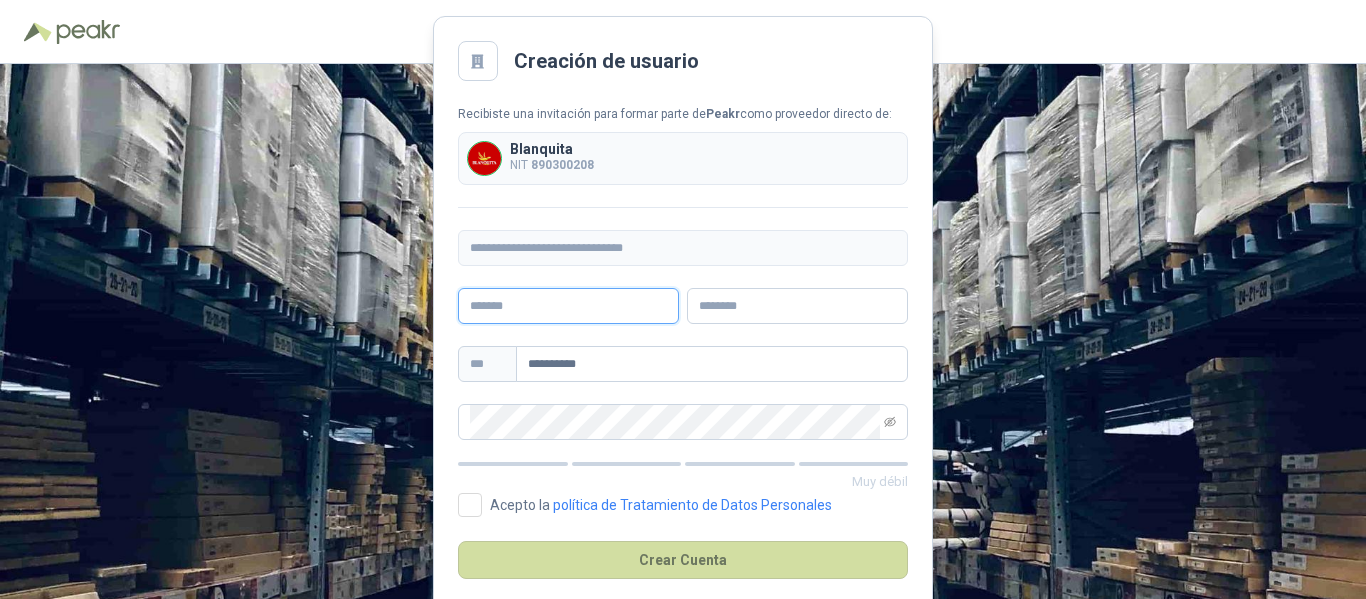 scroll, scrollTop: 48, scrollLeft: 0, axis: vertical 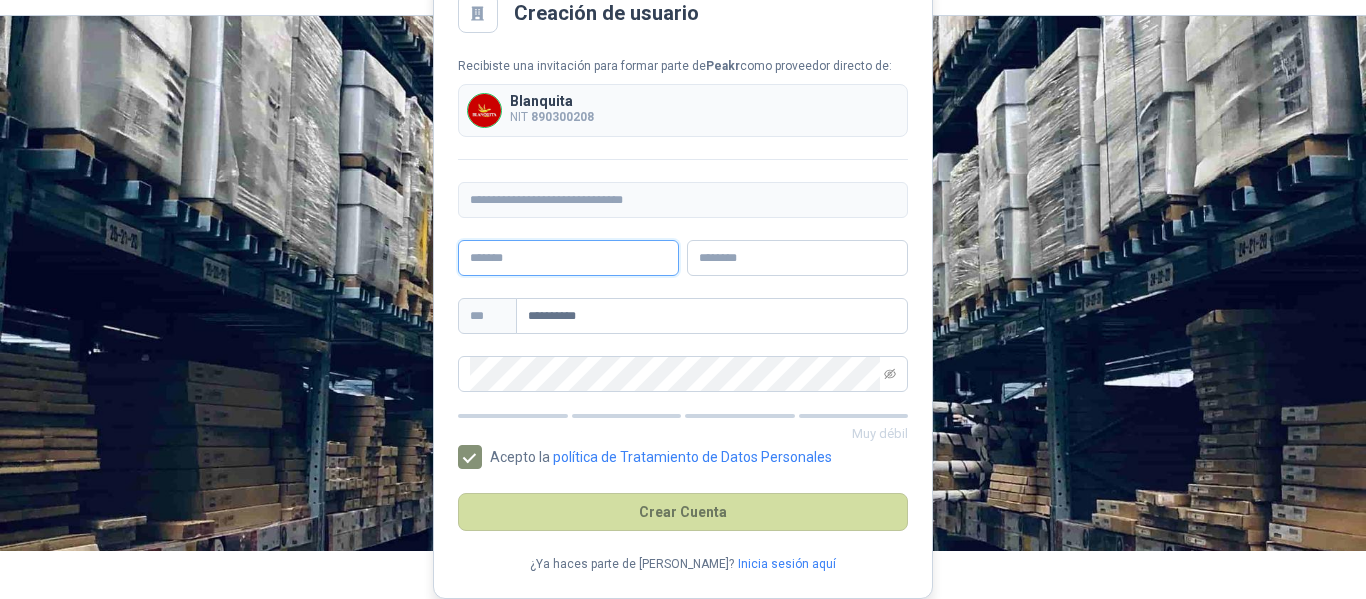 click at bounding box center [568, 258] 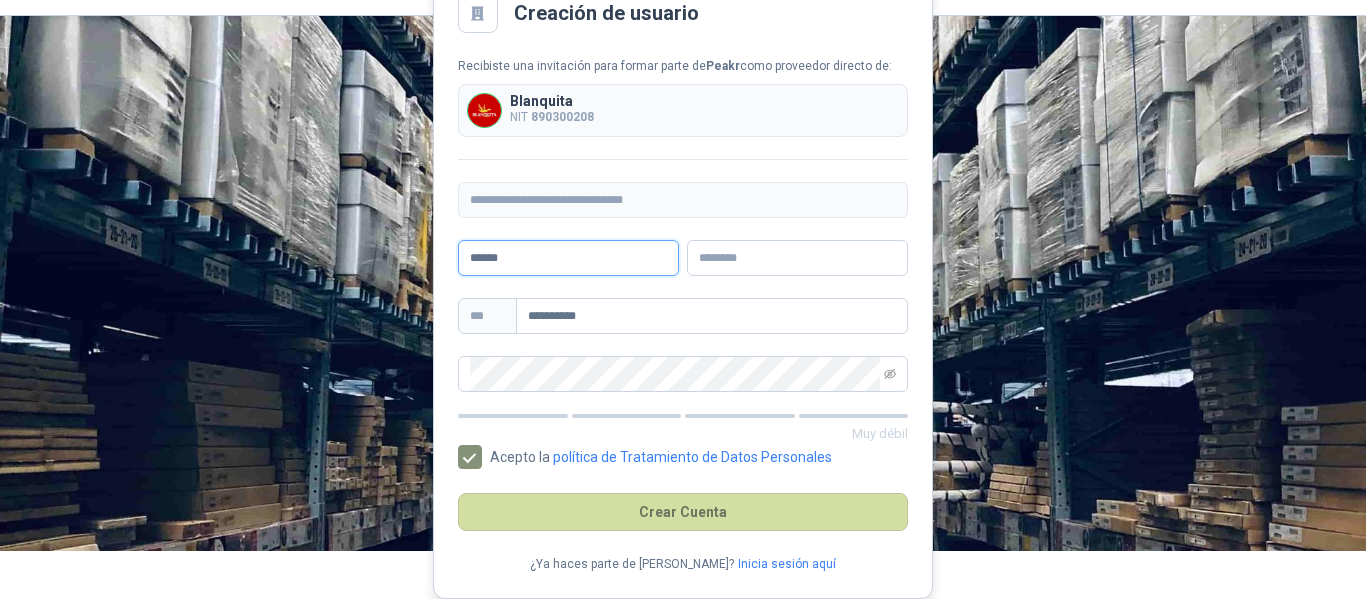 type on "******" 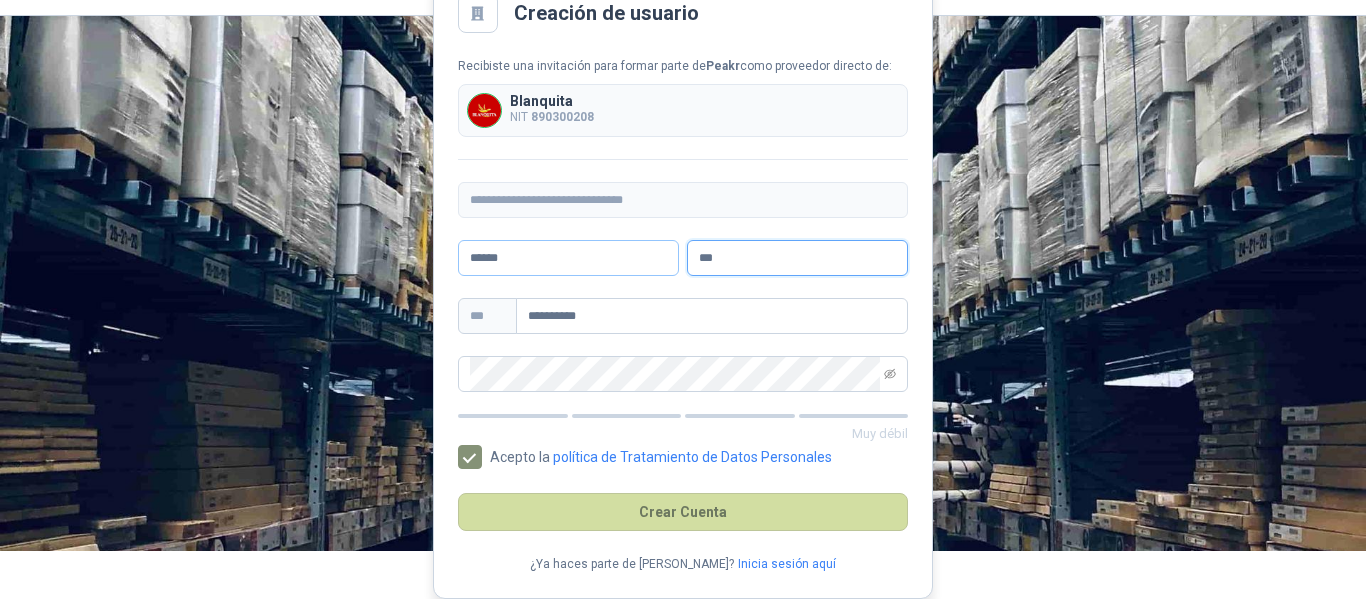 type on "***" 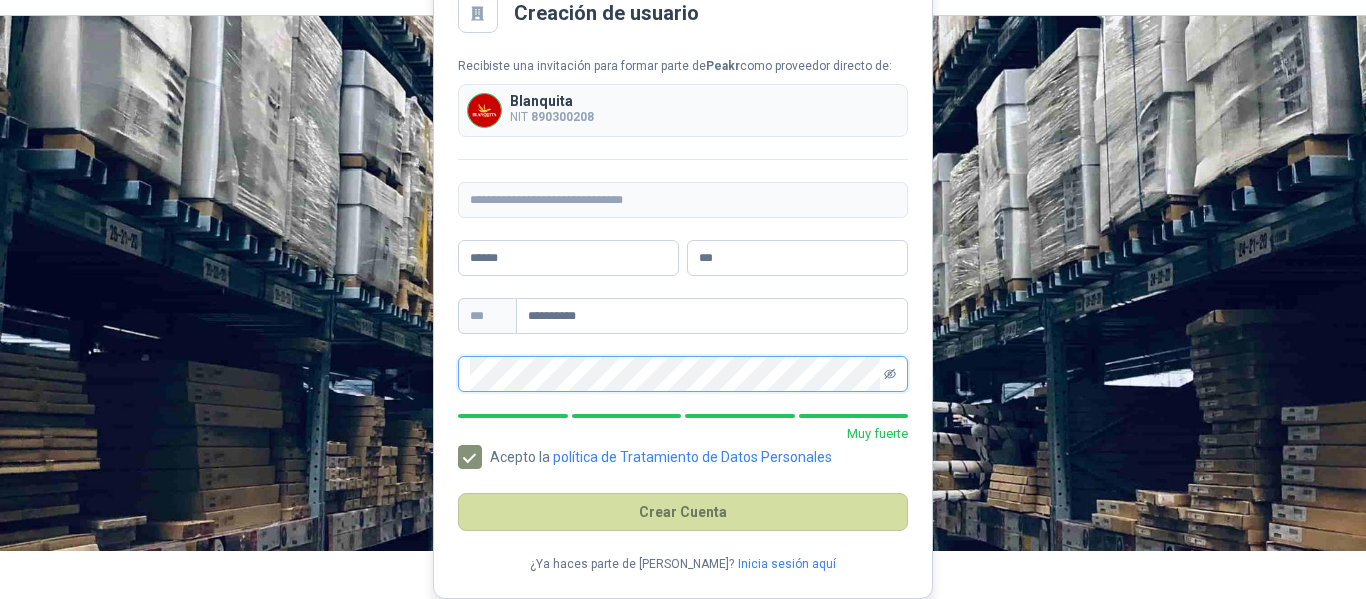 click 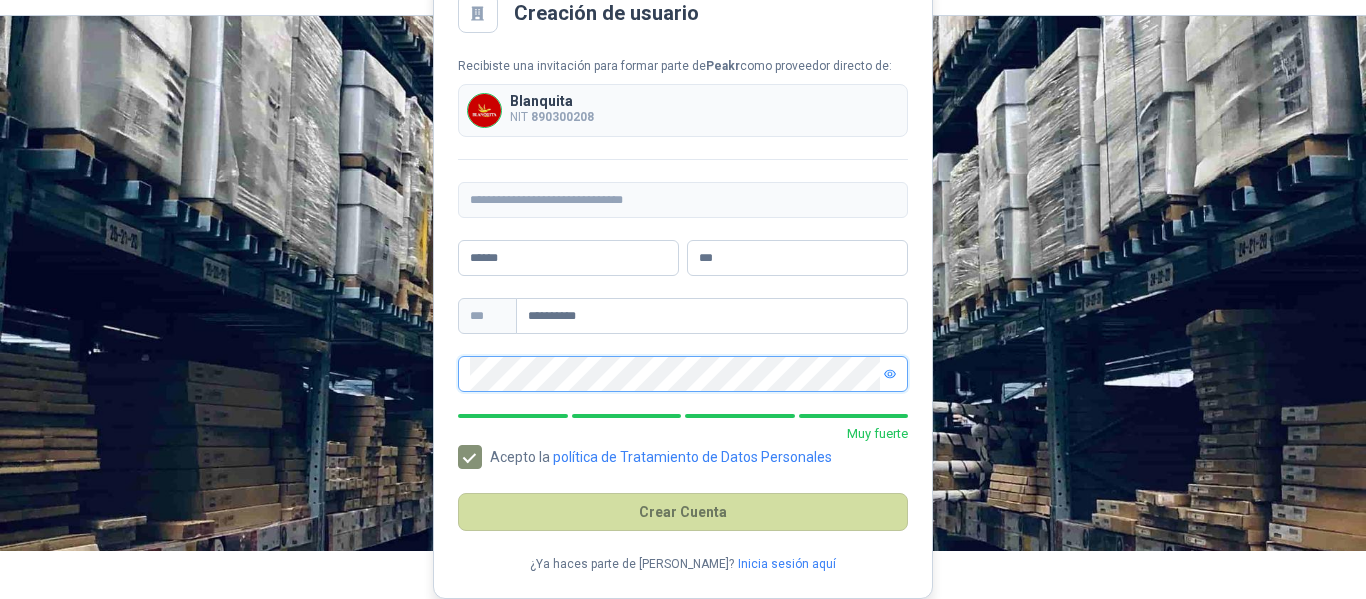 click on "**********" at bounding box center (683, 283) 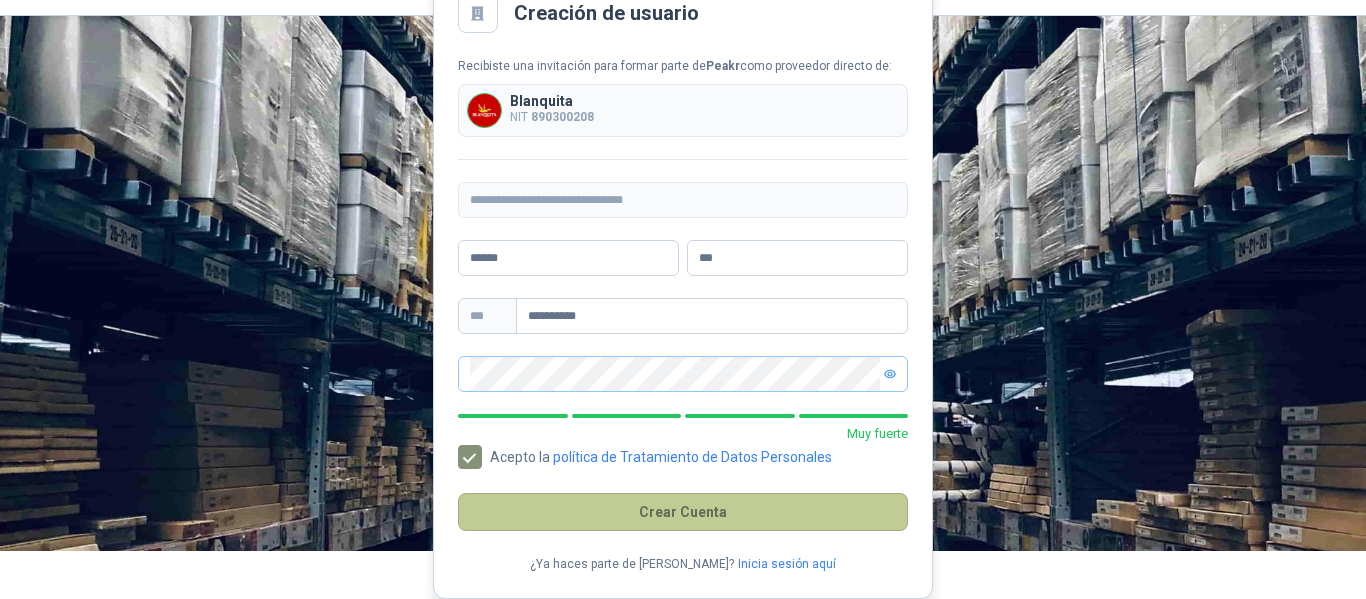 click on "Crear Cuenta" at bounding box center (683, 512) 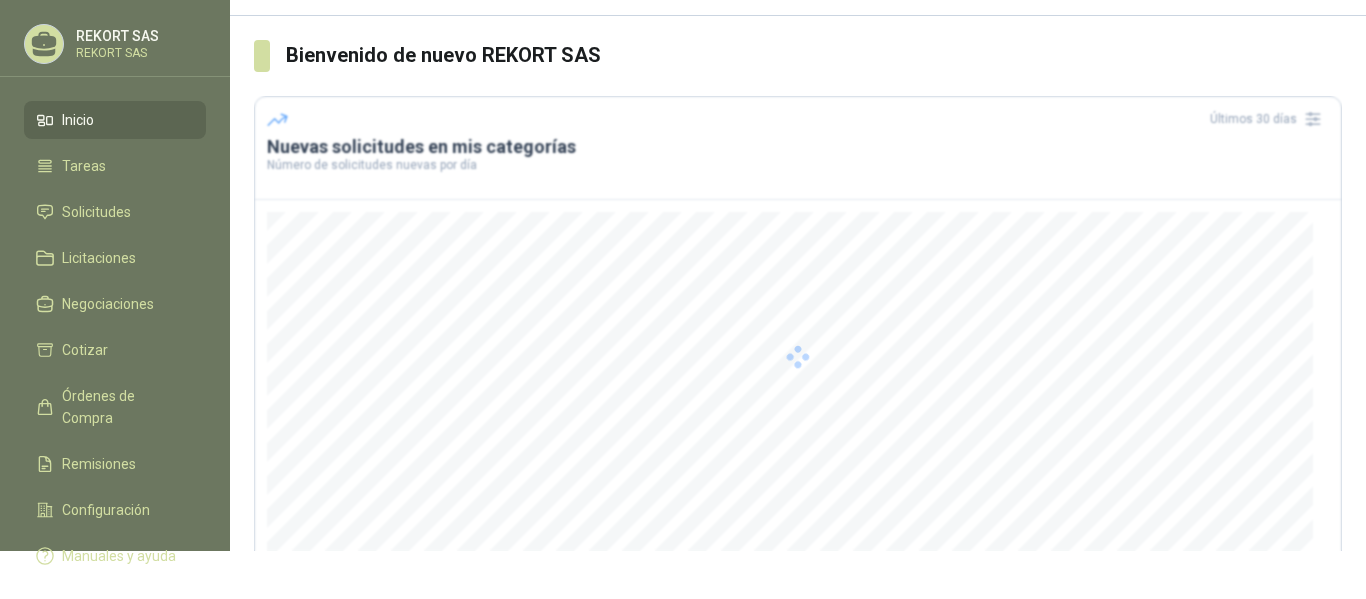 scroll, scrollTop: 0, scrollLeft: 0, axis: both 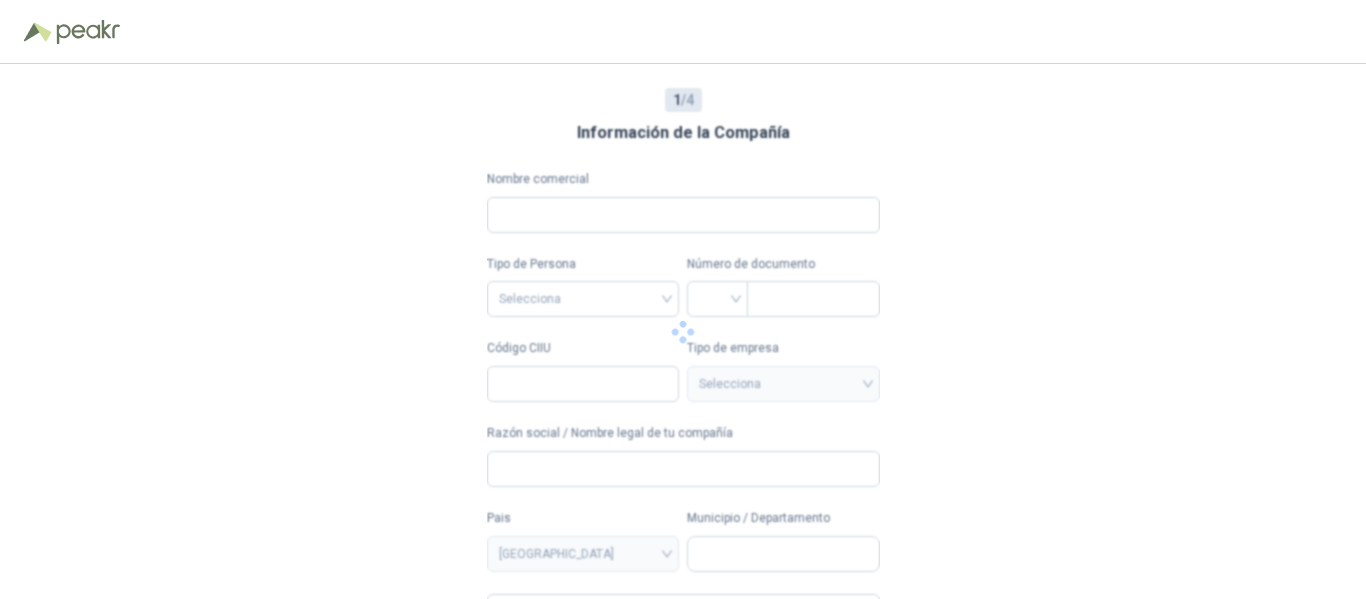 type on "**********" 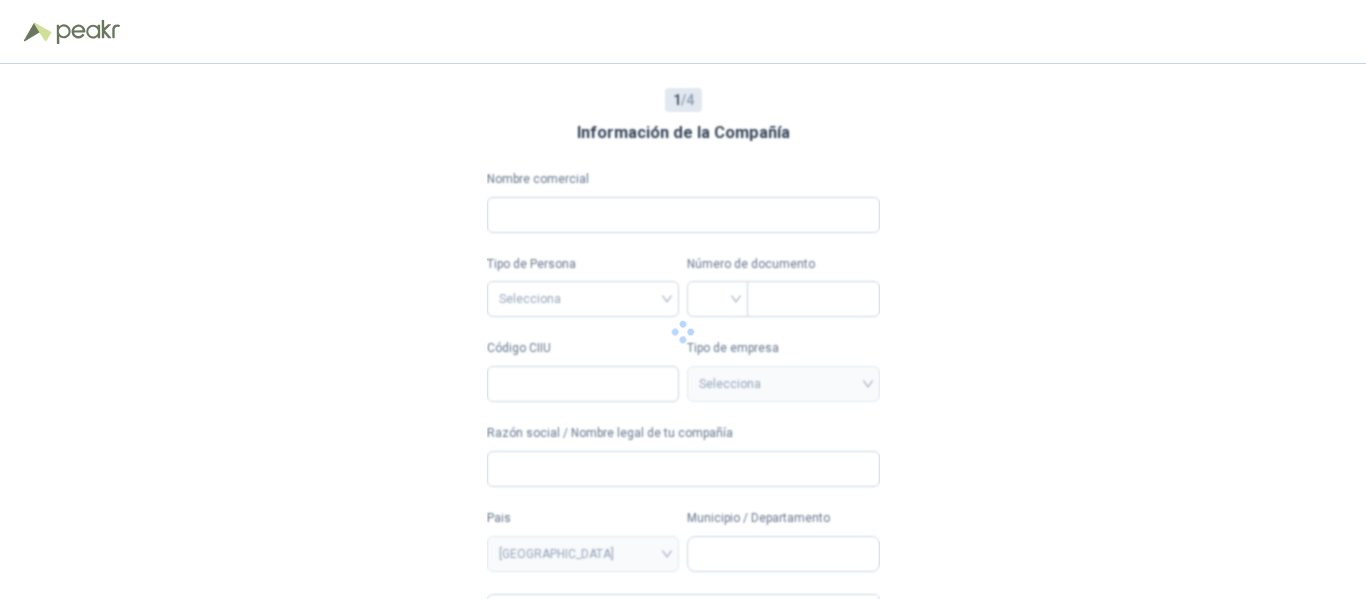 type on "*********" 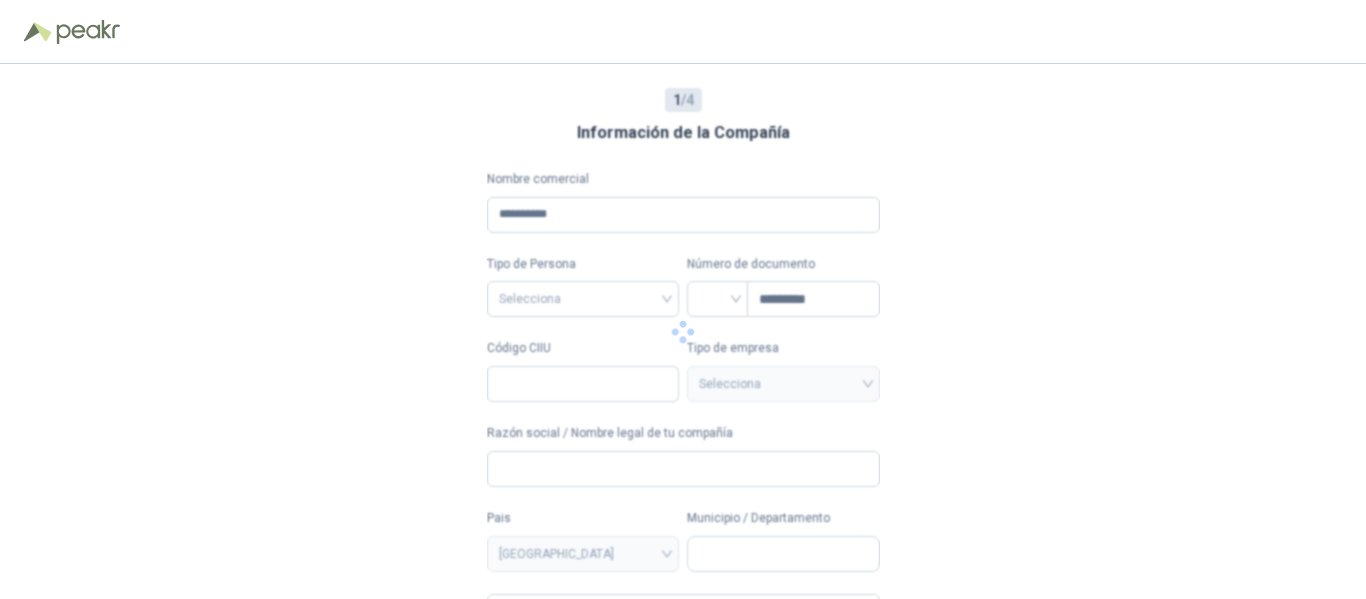 type 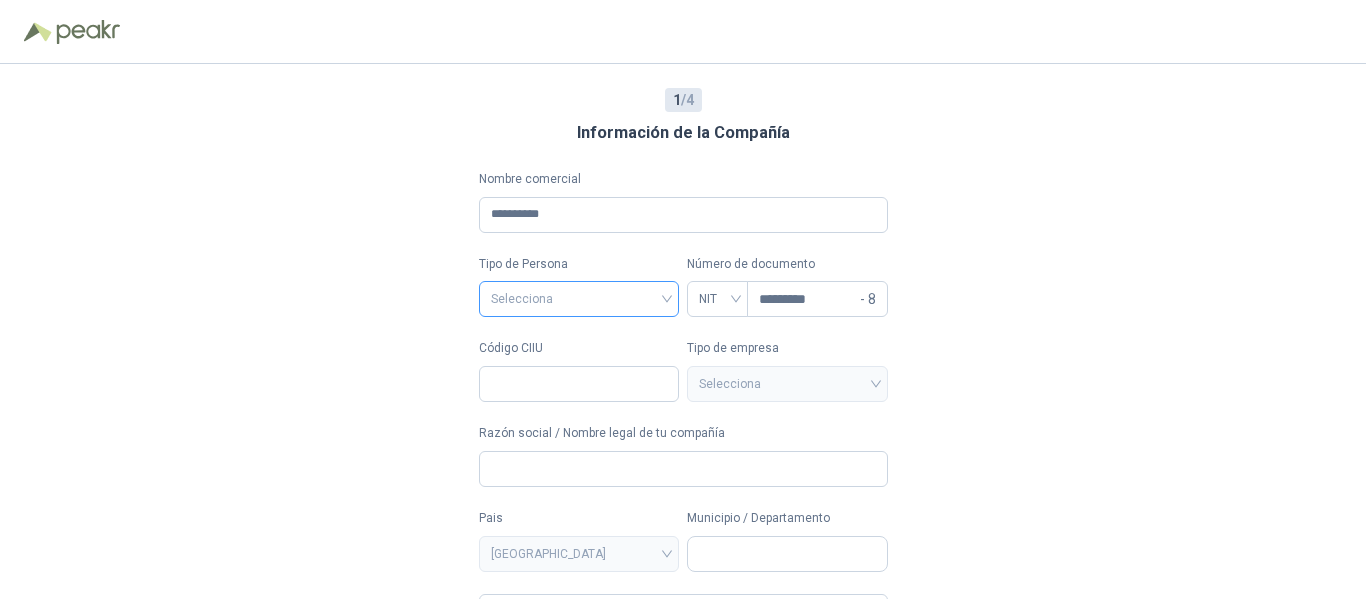 click at bounding box center [579, 297] 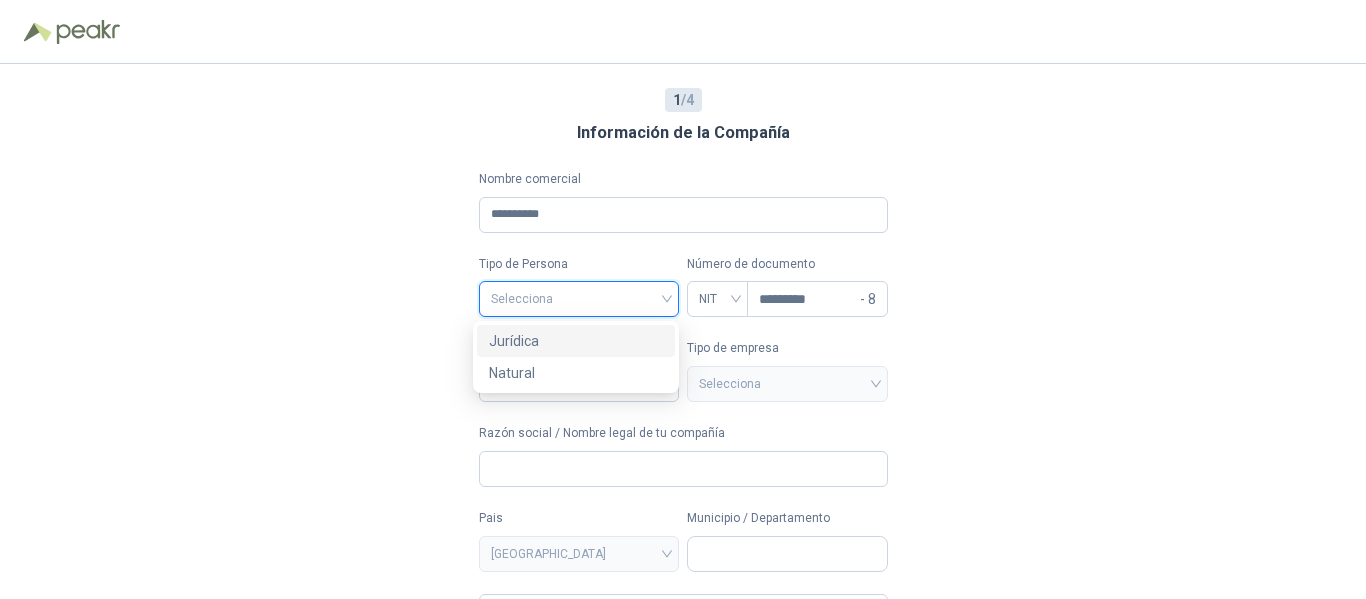click on "Jurídica" at bounding box center [576, 341] 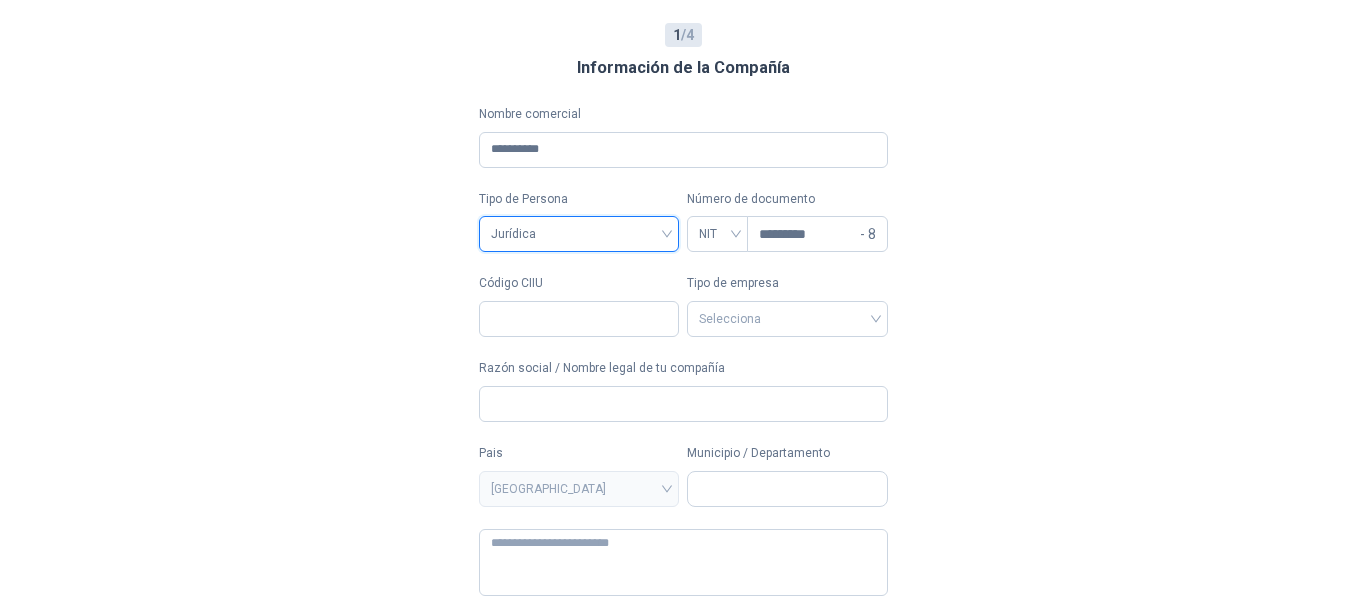 scroll, scrollTop: 100, scrollLeft: 0, axis: vertical 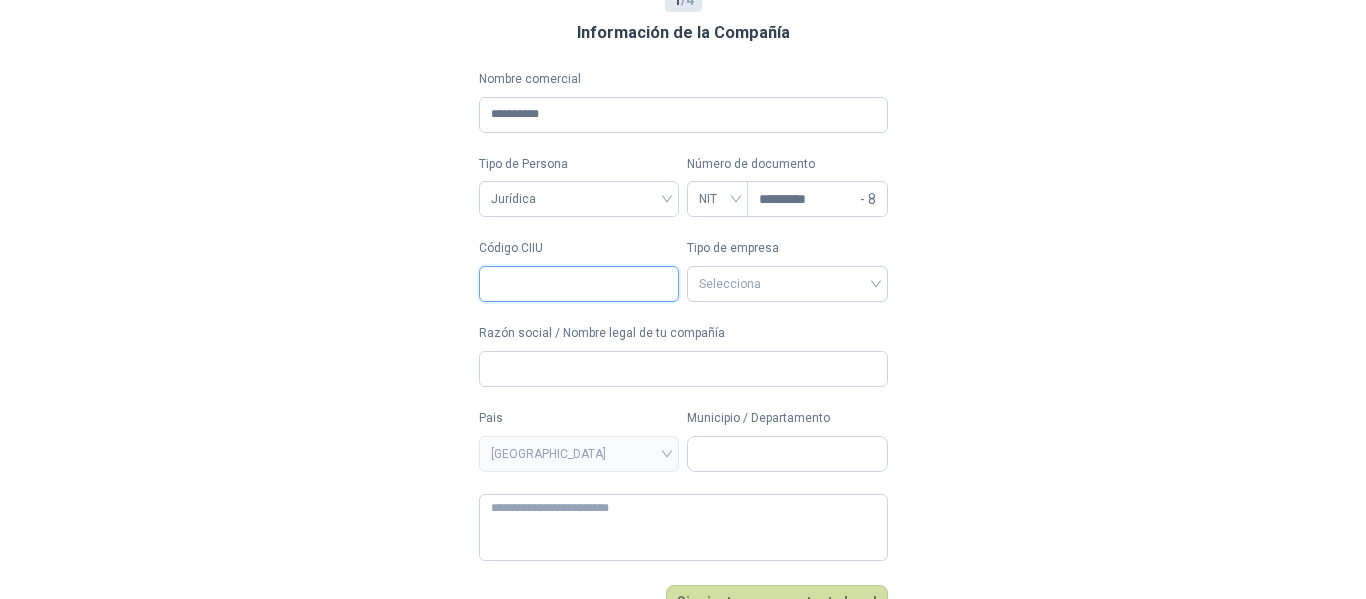 click on "Código CIIU" at bounding box center [579, 284] 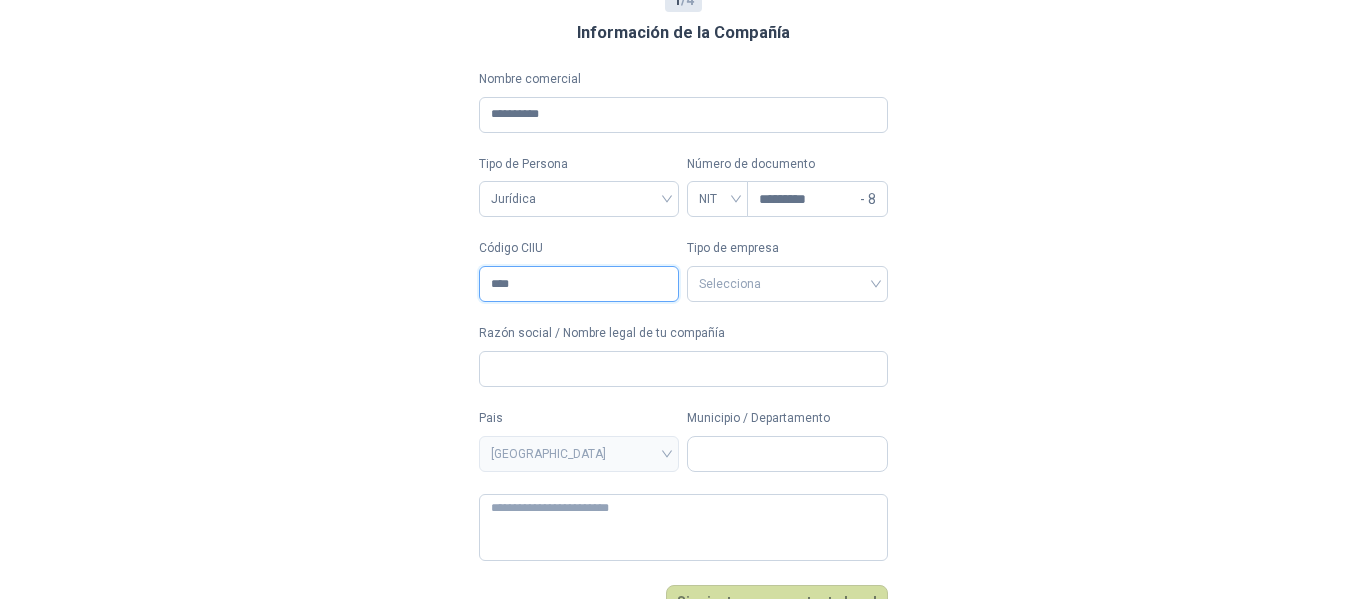 type on "****" 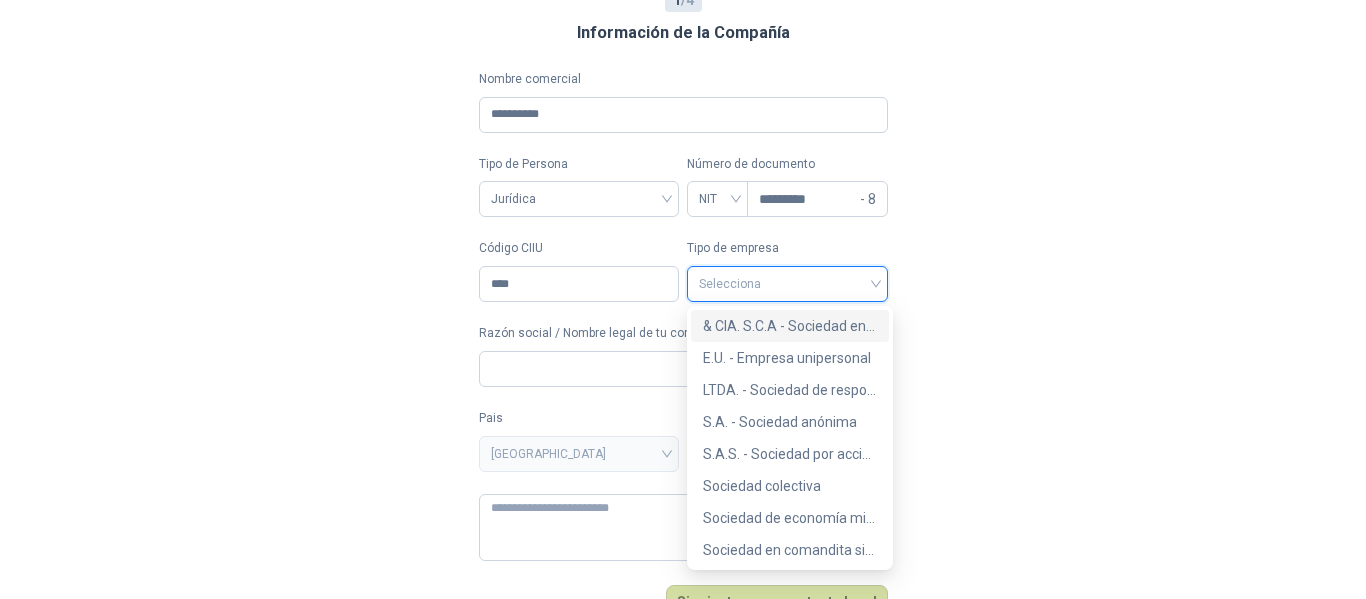 click at bounding box center (787, 284) 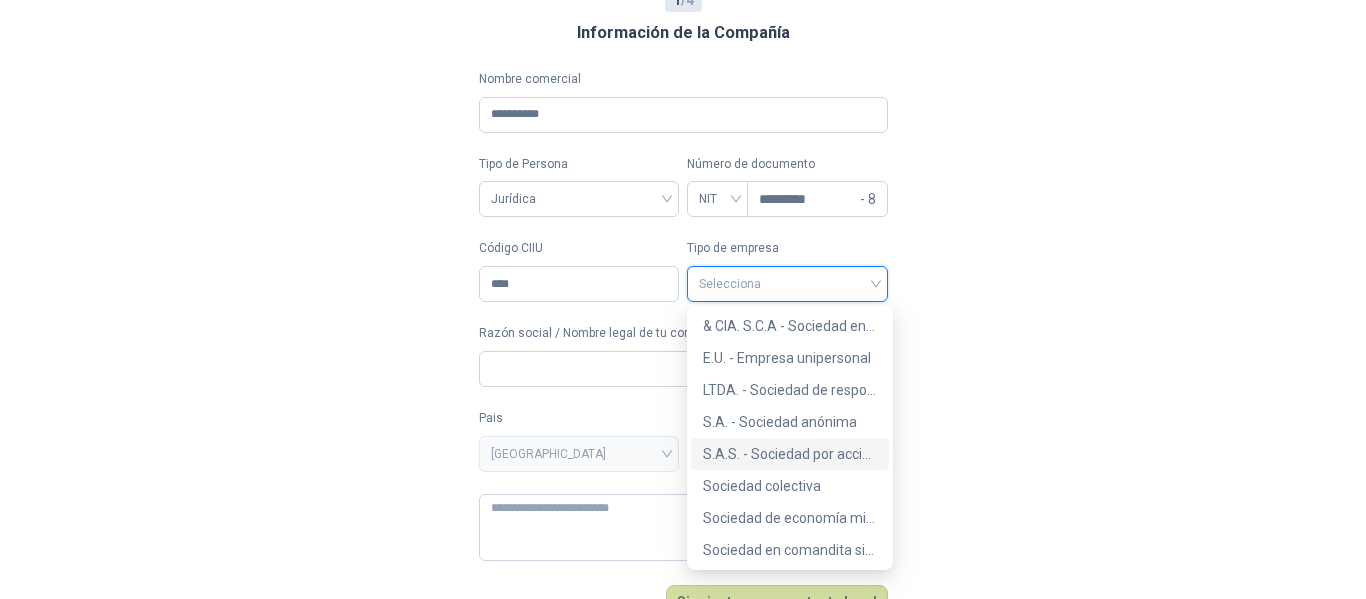 click on "S.A.S. - Sociedad por acciones simplificada" at bounding box center (790, 454) 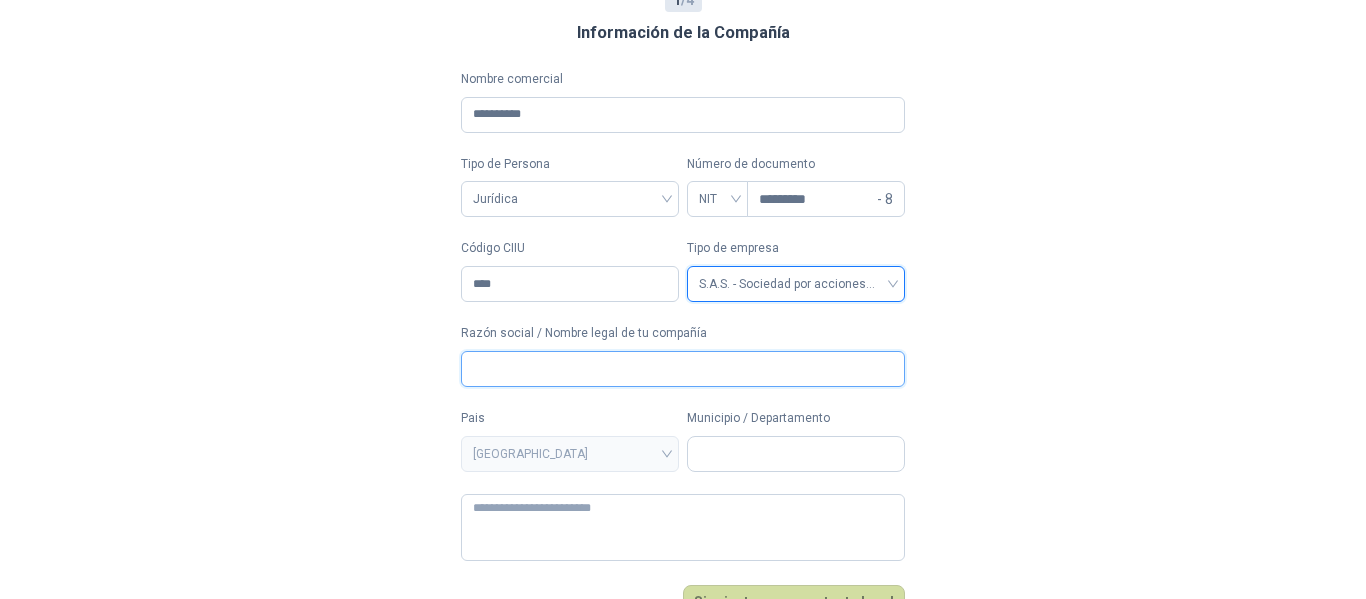 click on "Razón social / Nombre legal de tu compañía" at bounding box center [683, 369] 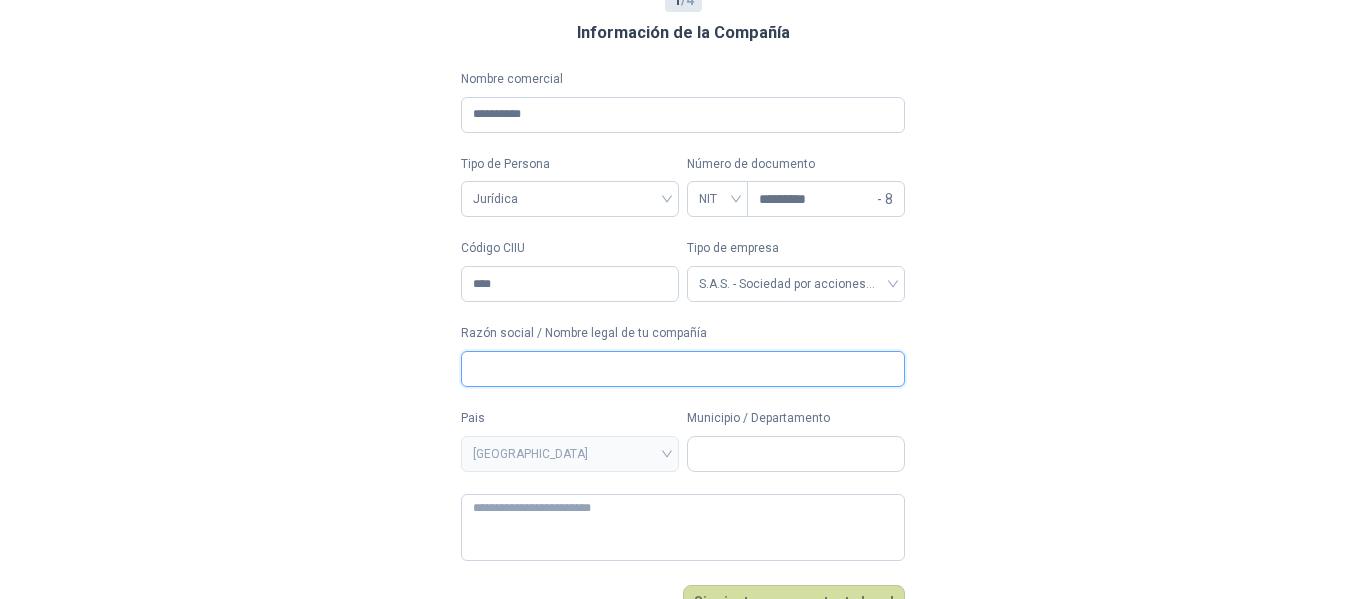 paste on "*********" 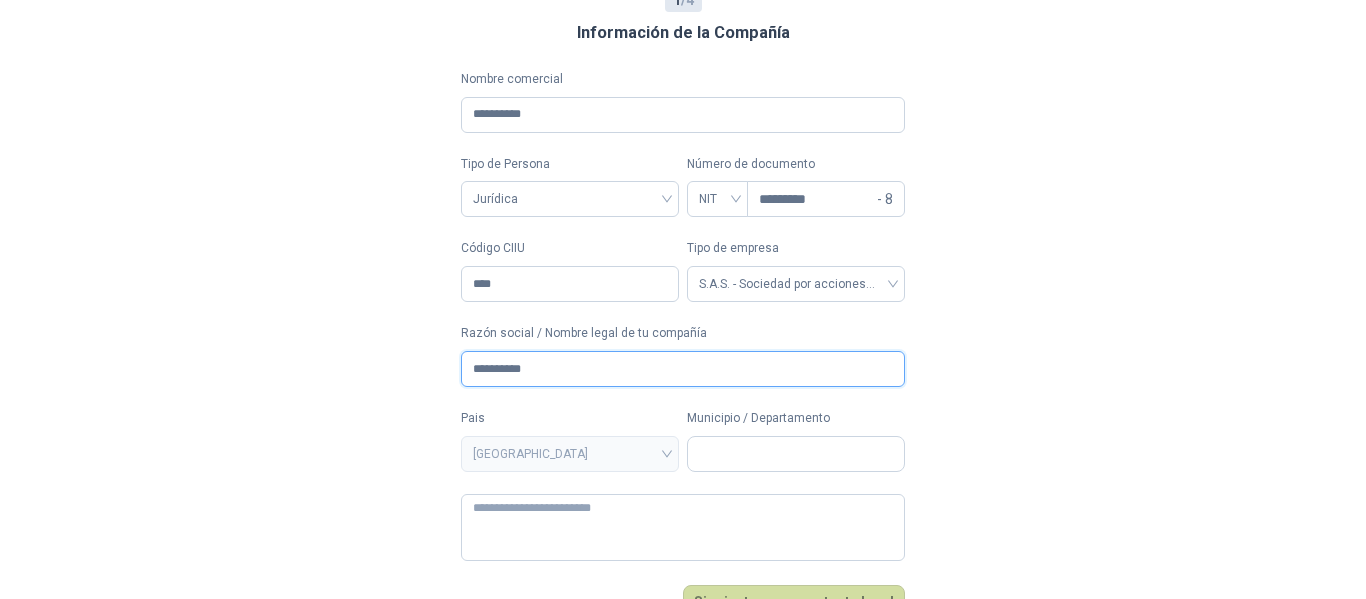 scroll, scrollTop: 120, scrollLeft: 0, axis: vertical 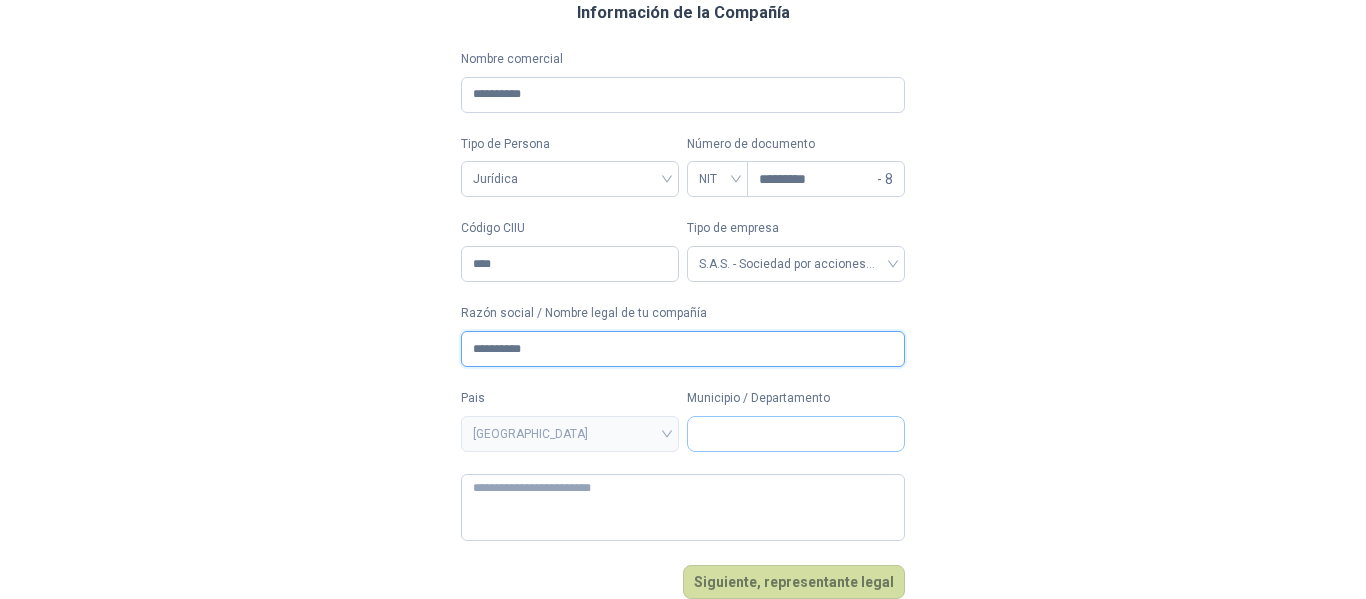 type on "**********" 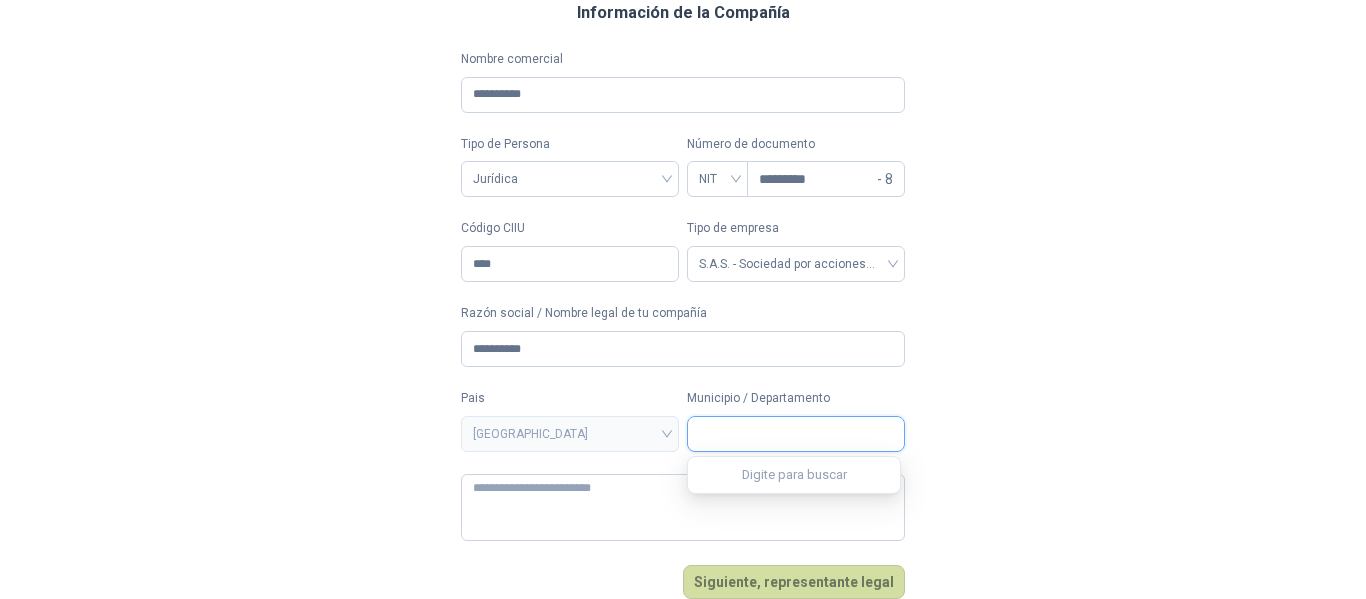 click on "Municipio / Departamento" at bounding box center (796, 434) 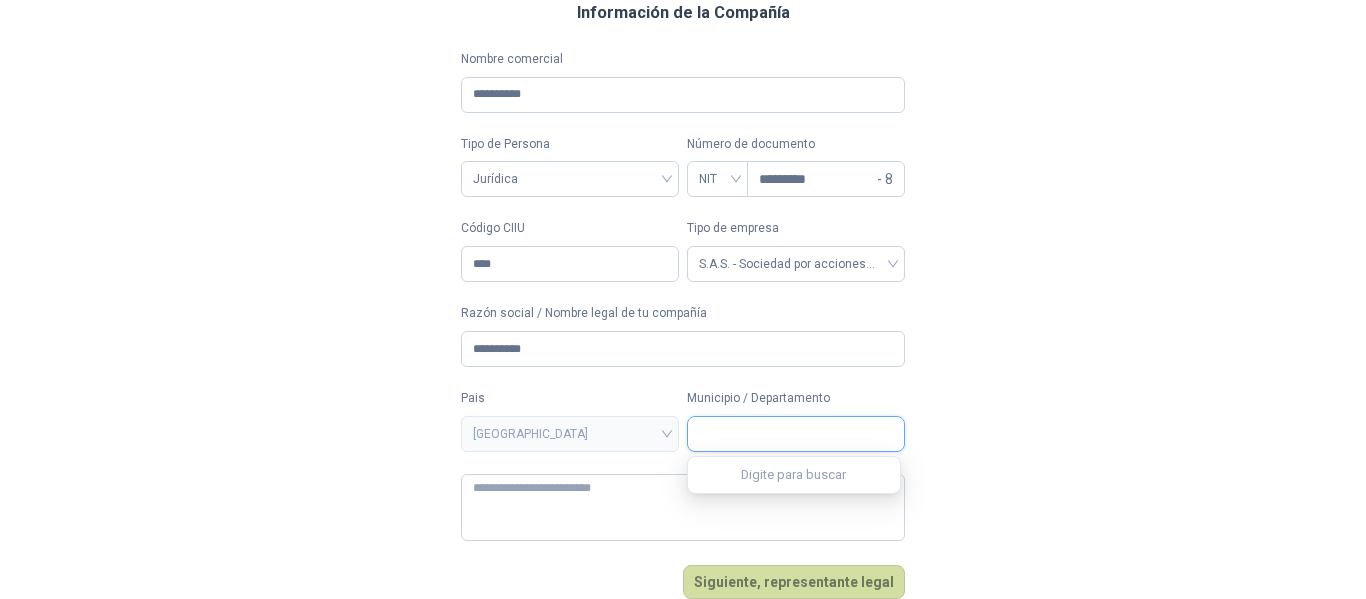 click on "Municipio / Departamento" at bounding box center (796, 434) 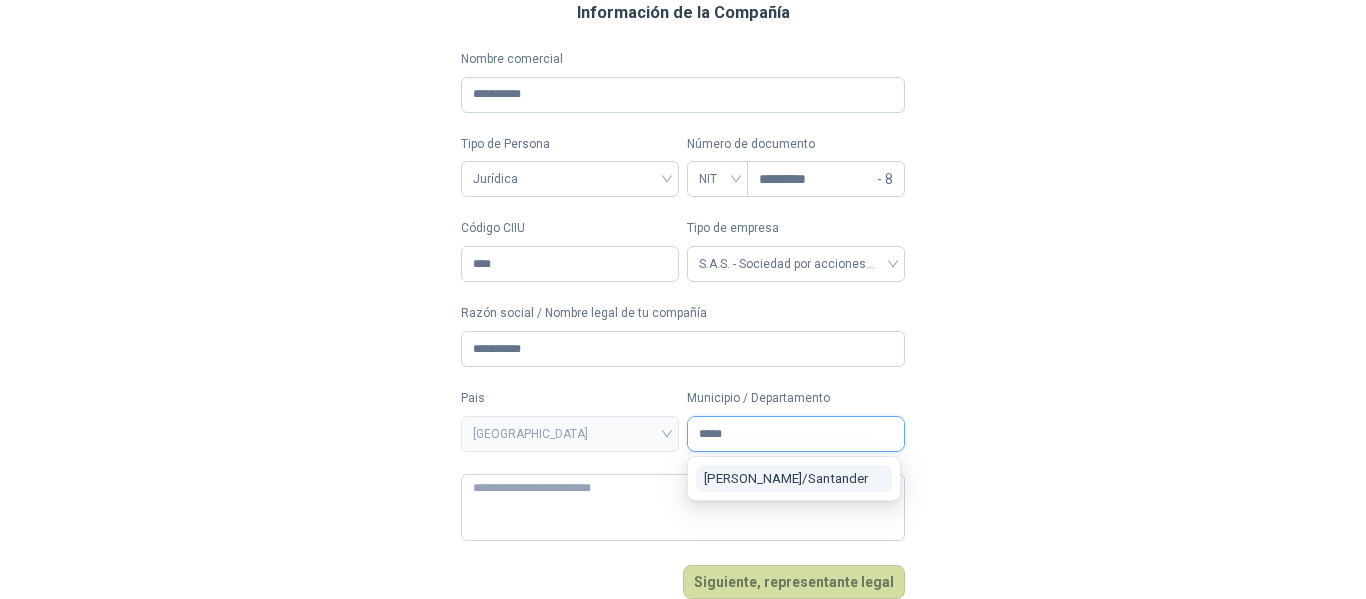 type on "*****" 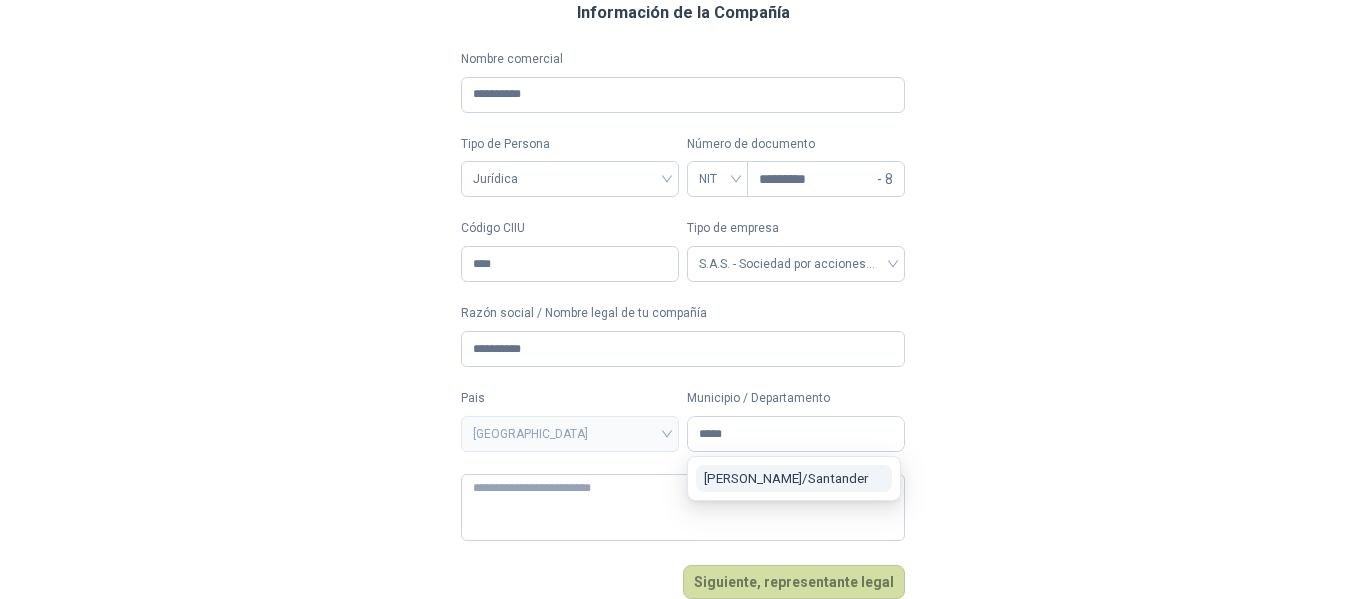 click on "[PERSON_NAME]  /  [GEOGRAPHIC_DATA]" at bounding box center (786, 478) 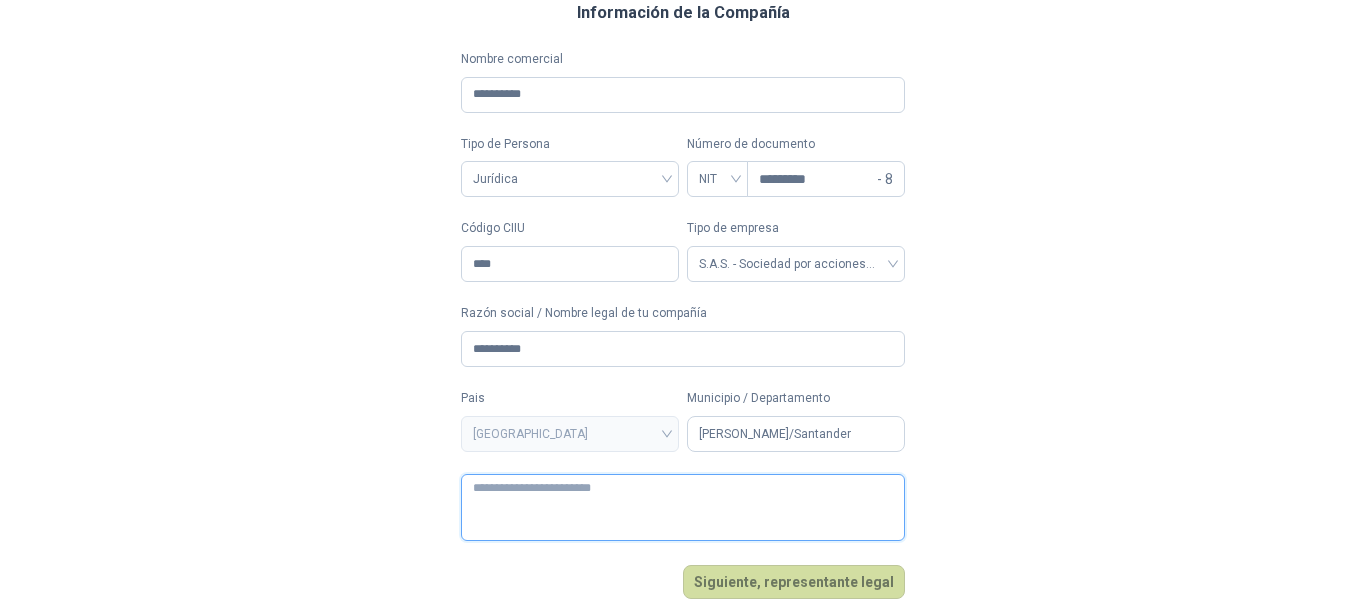 click at bounding box center [683, 507] 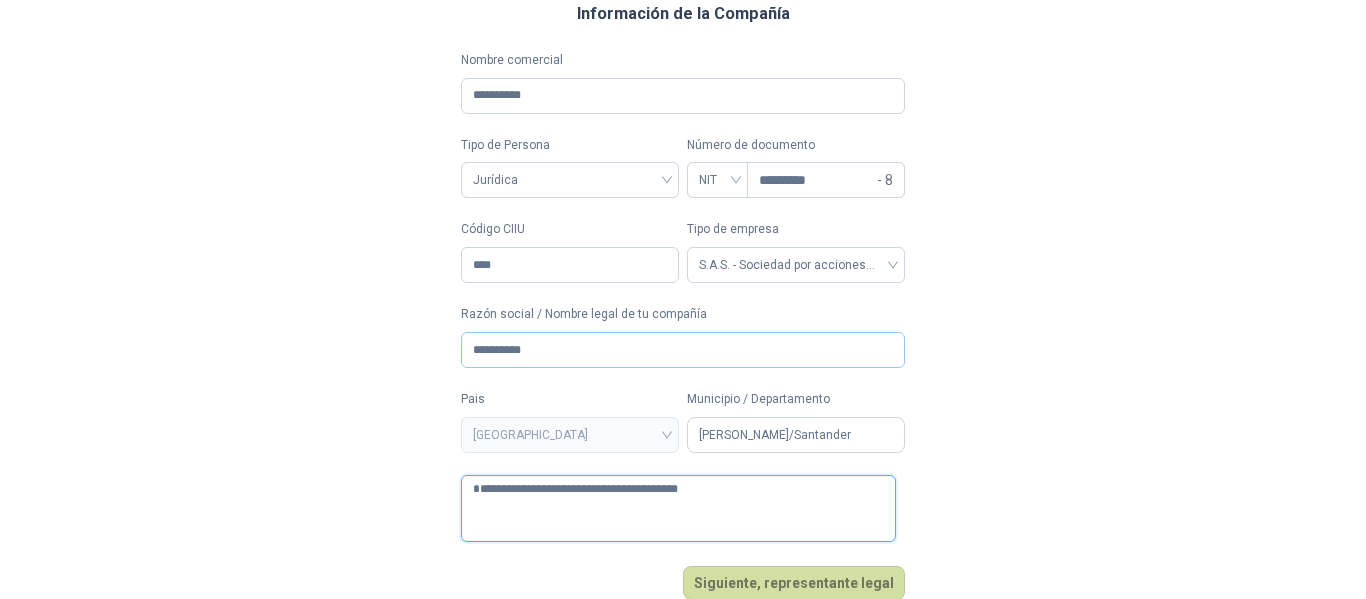 scroll, scrollTop: 120, scrollLeft: 0, axis: vertical 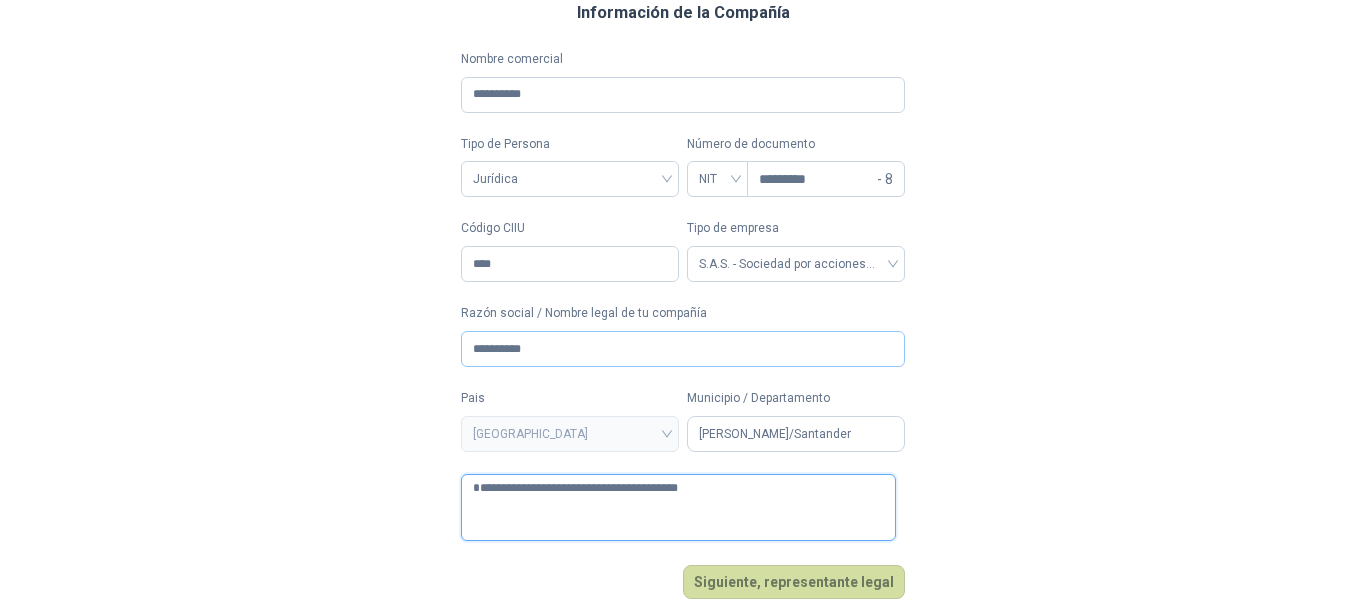type on "**********" 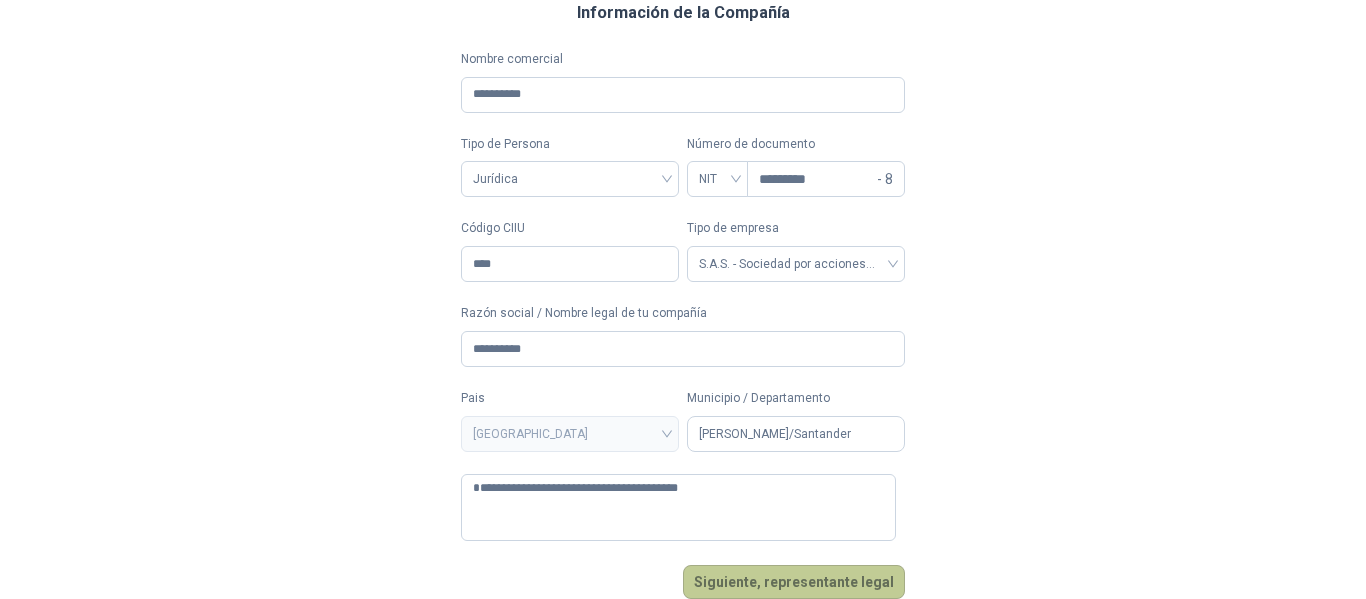 click on "Siguiente, representante legal" at bounding box center [794, 582] 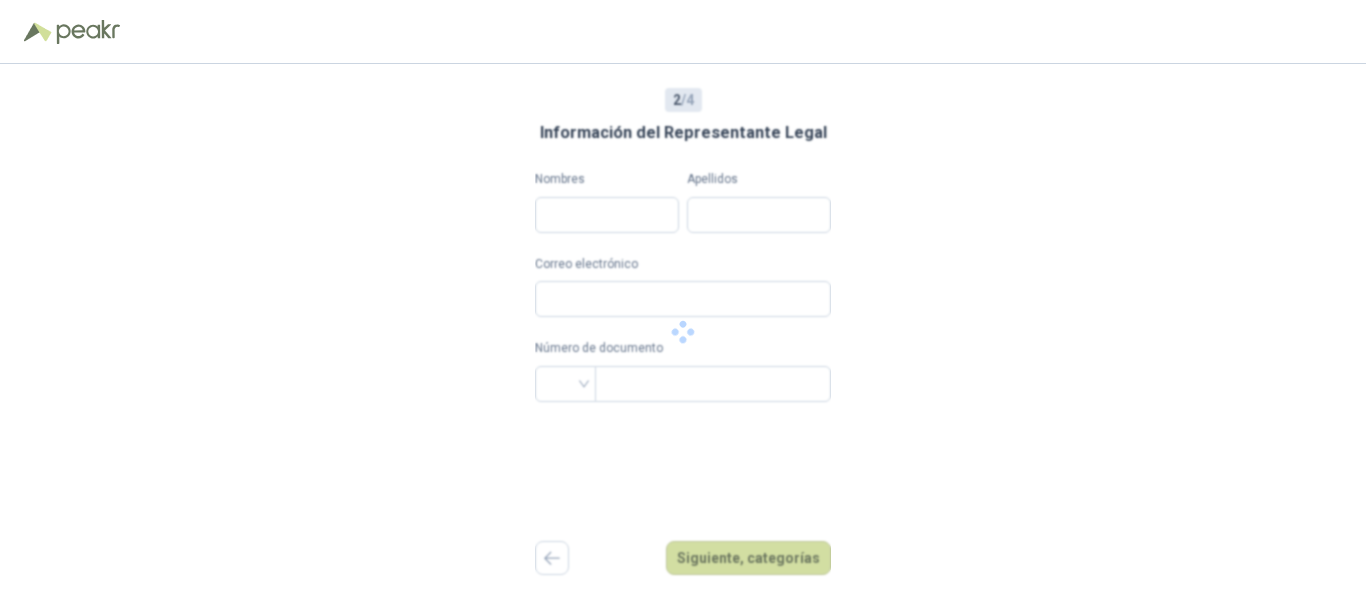 scroll, scrollTop: 0, scrollLeft: 0, axis: both 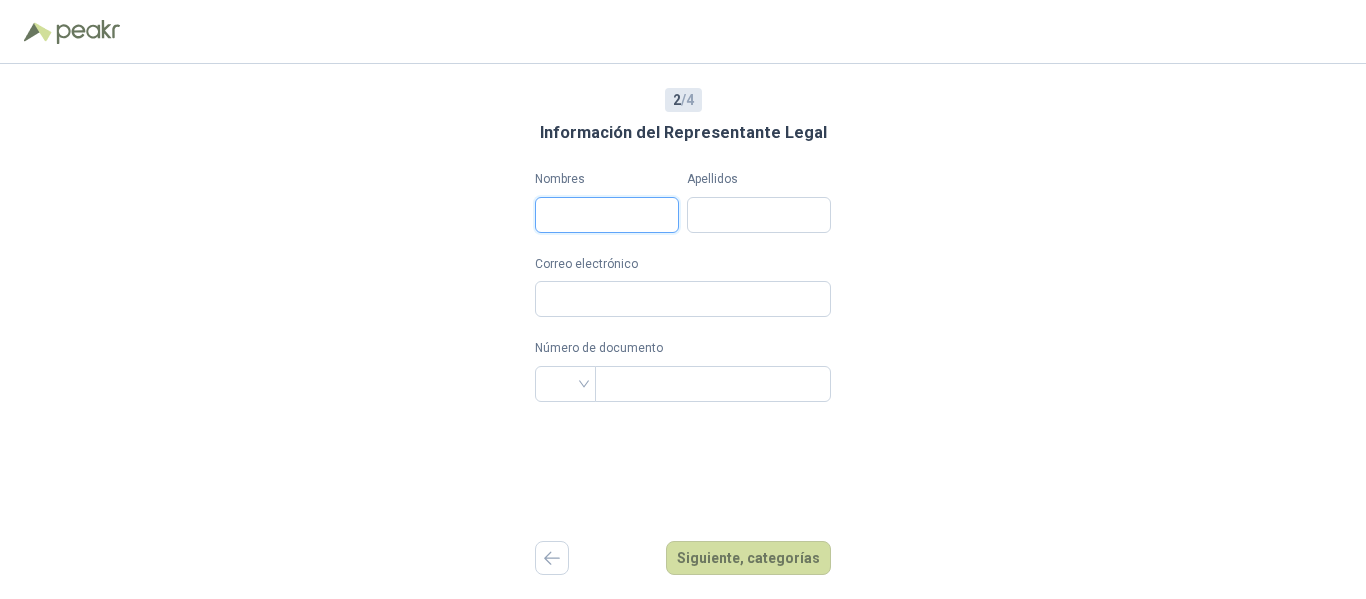click on "Nombres" at bounding box center [607, 215] 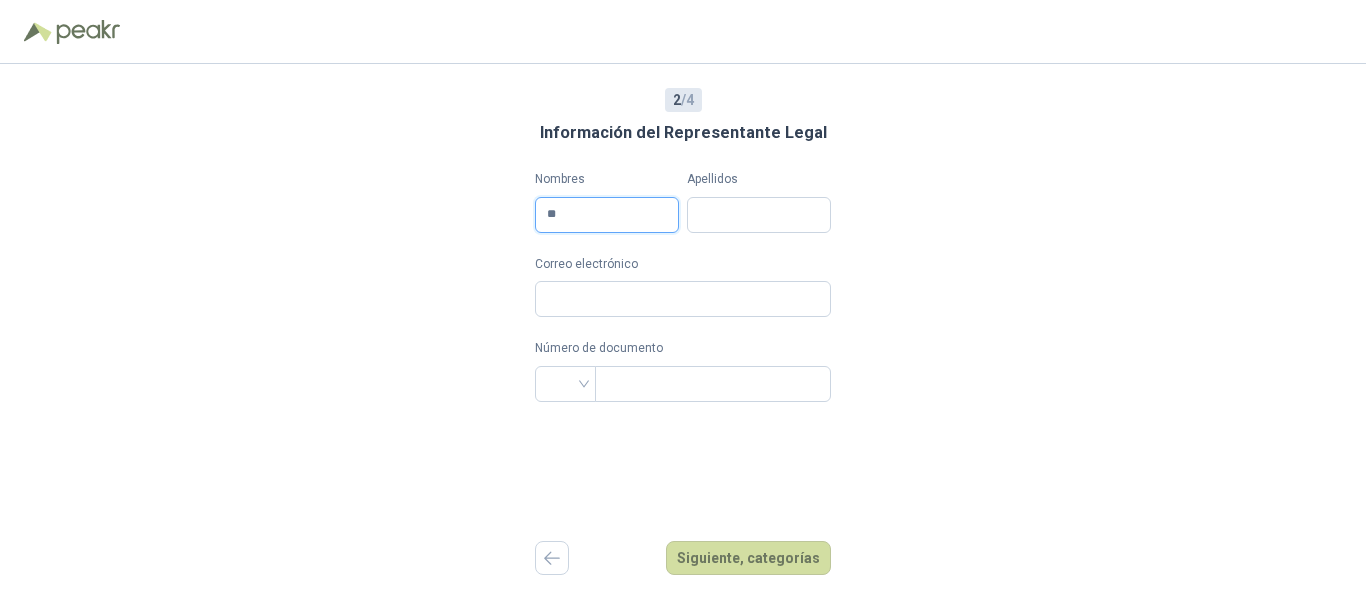 type on "*" 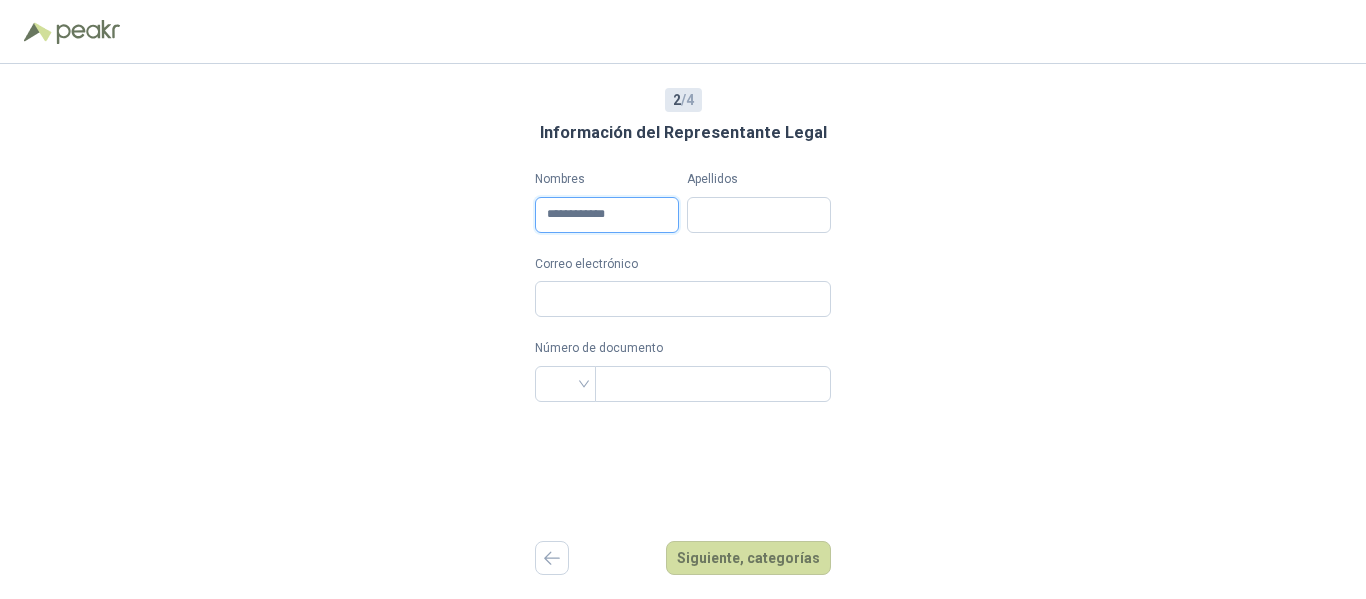 type on "**********" 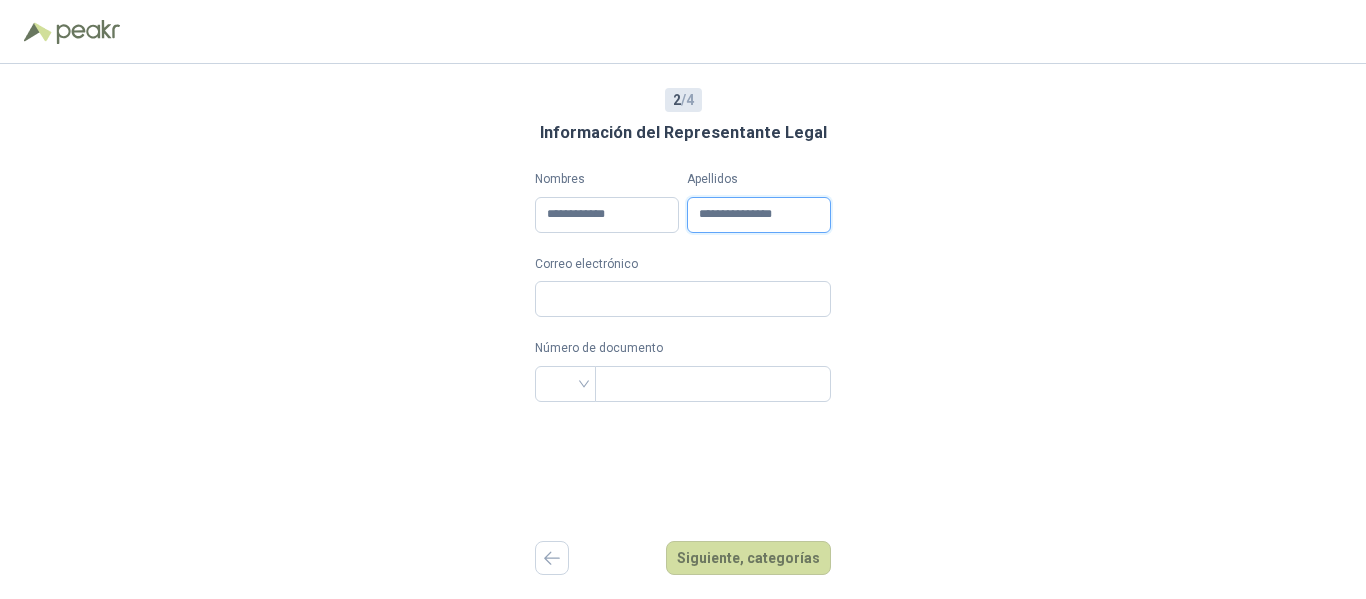 type on "**********" 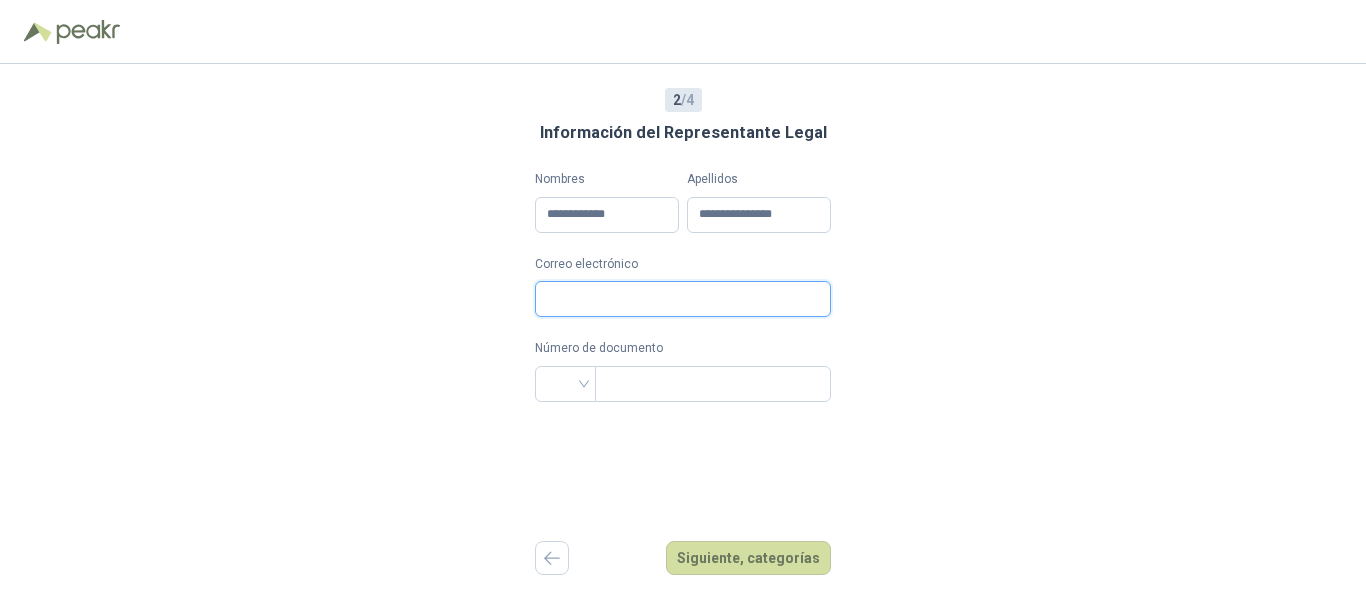 paste on "**********" 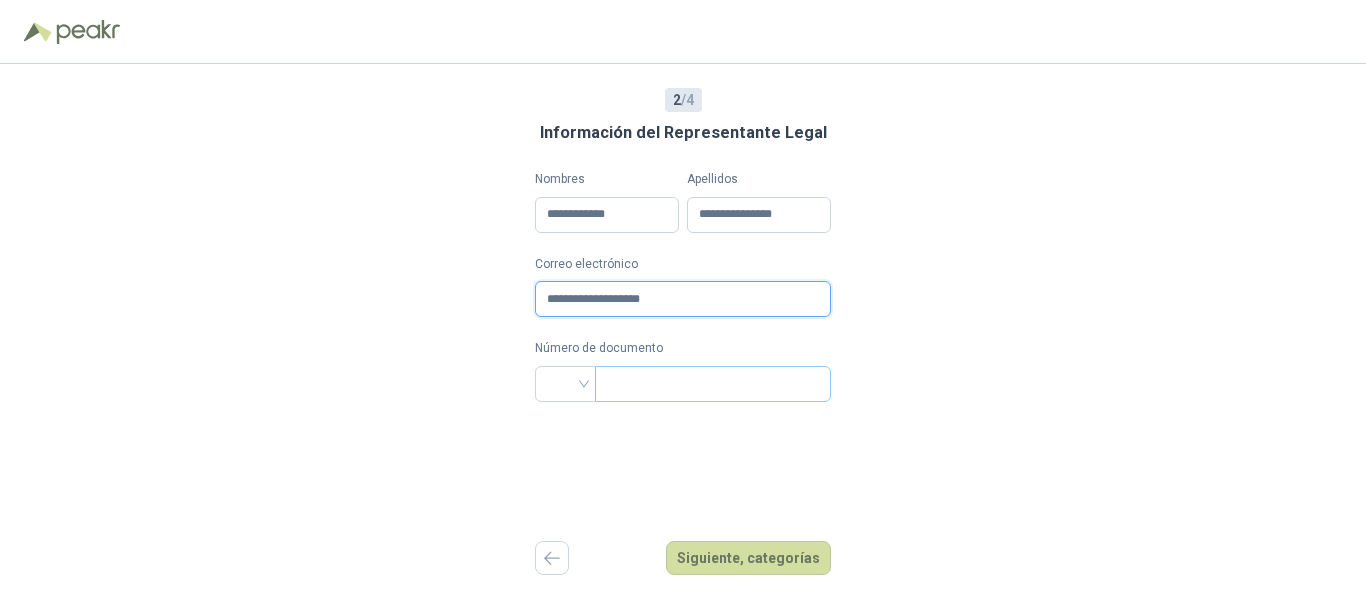 type on "**********" 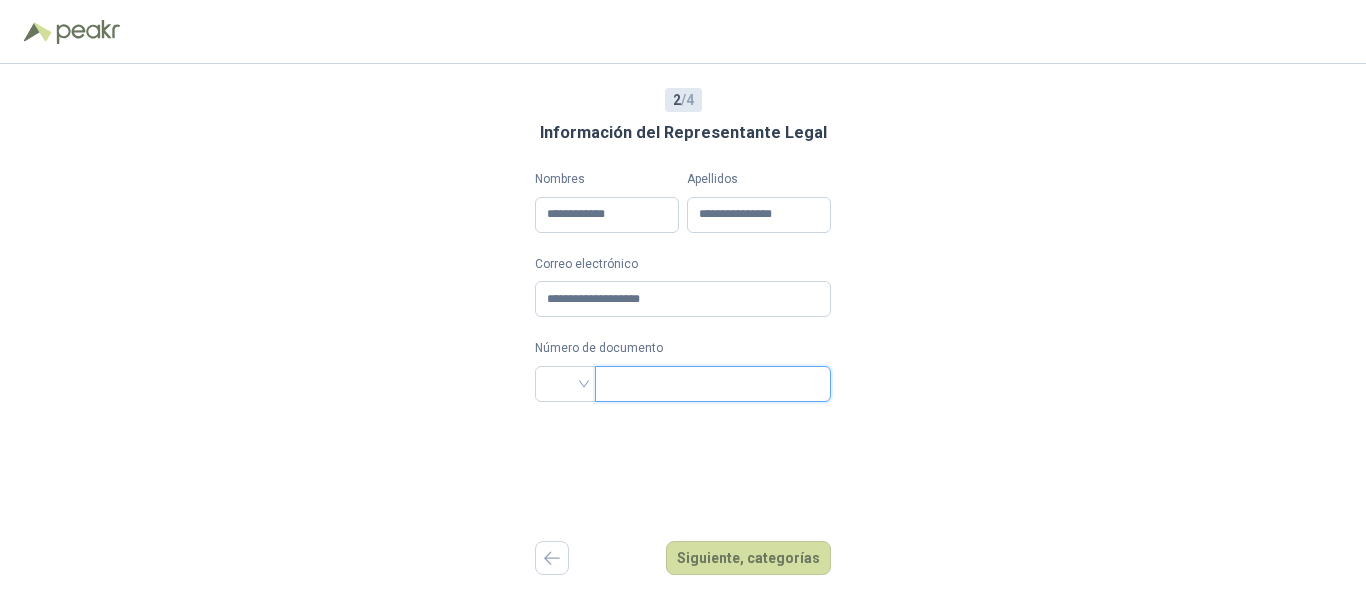 click at bounding box center [711, 384] 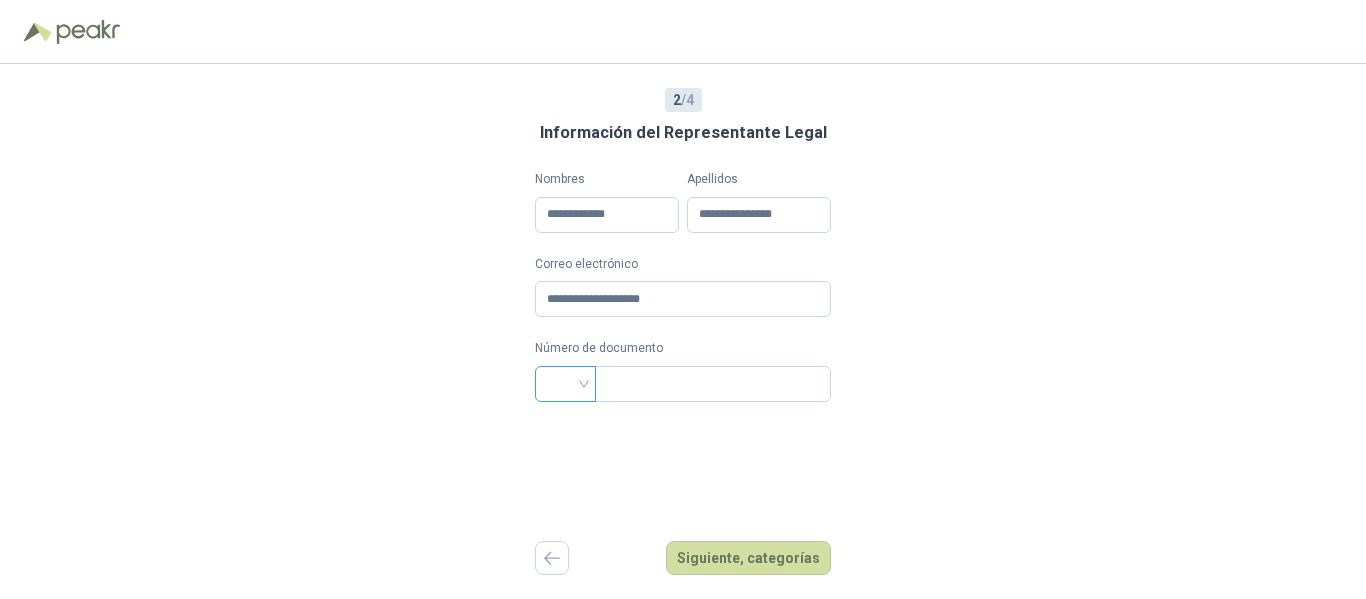 click at bounding box center (565, 382) 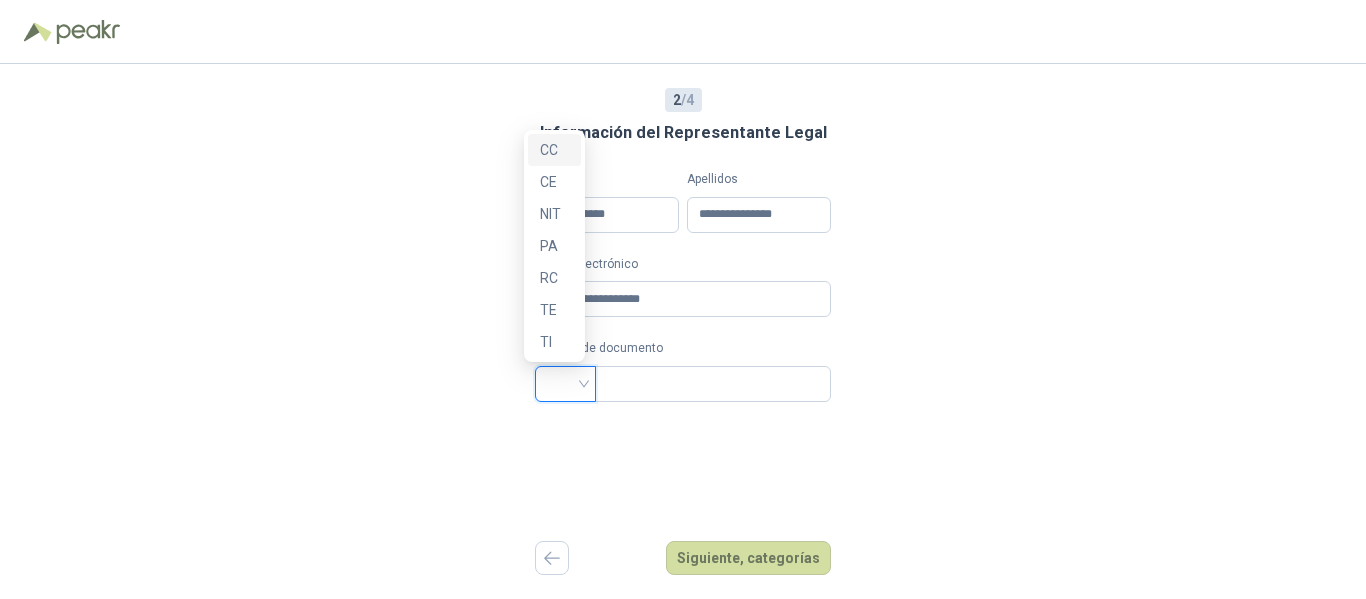 click on "CC" at bounding box center [554, 150] 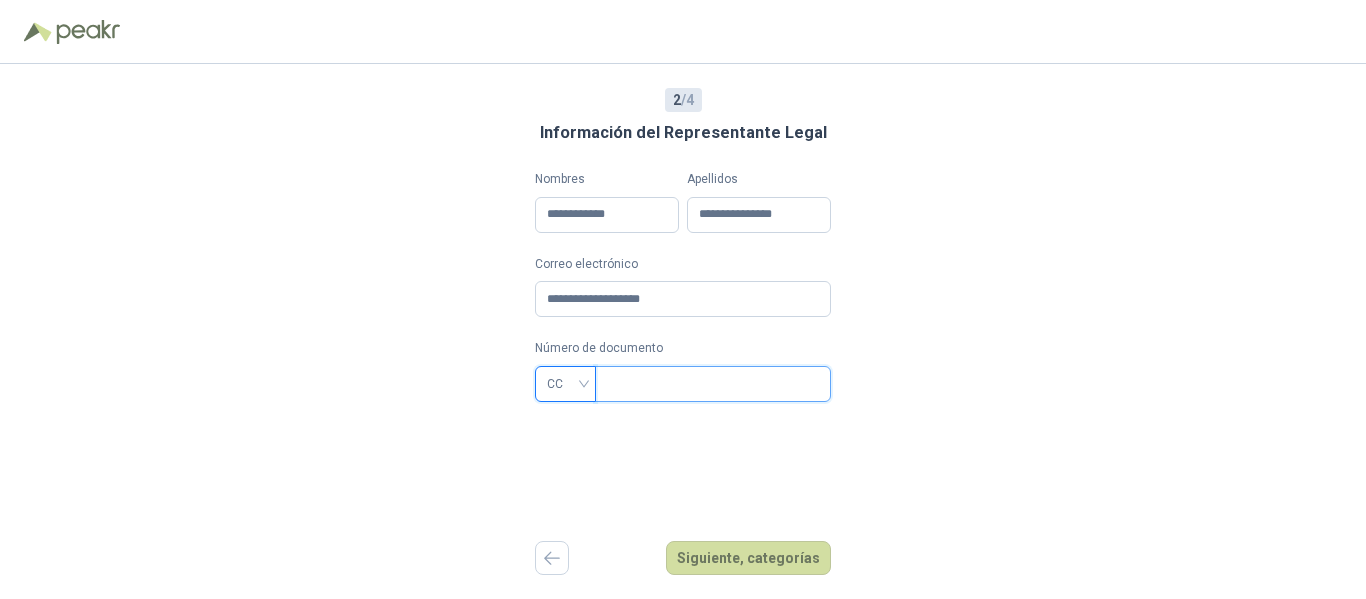 click at bounding box center (711, 384) 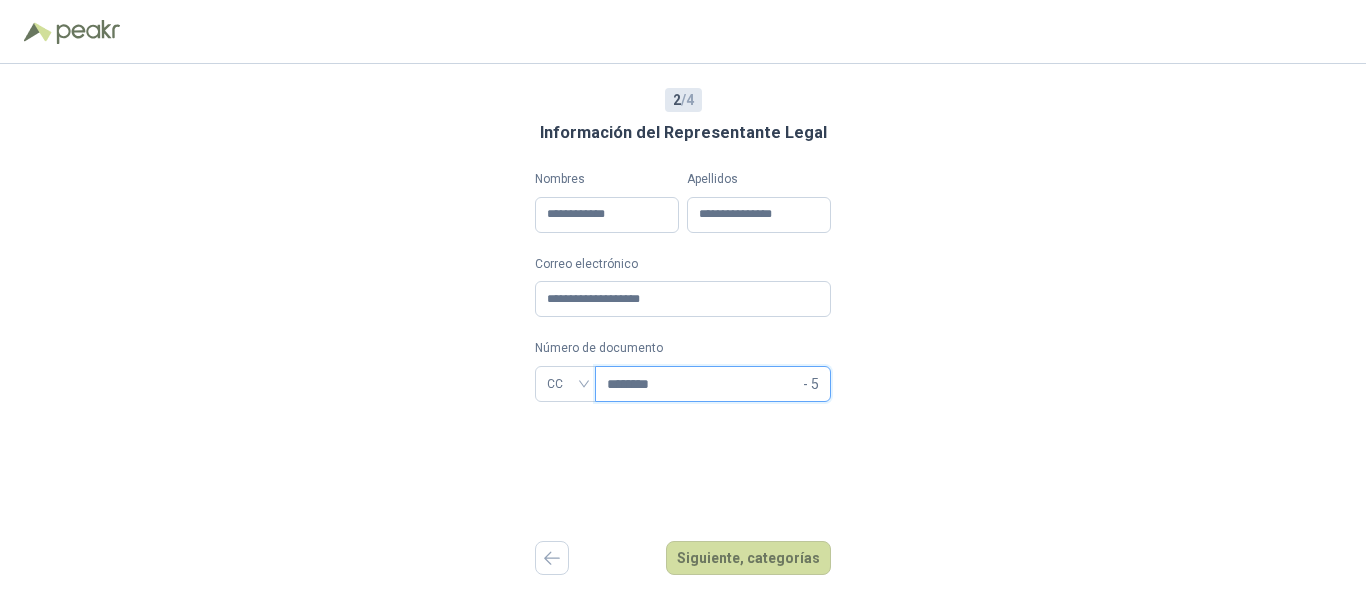 type on "********" 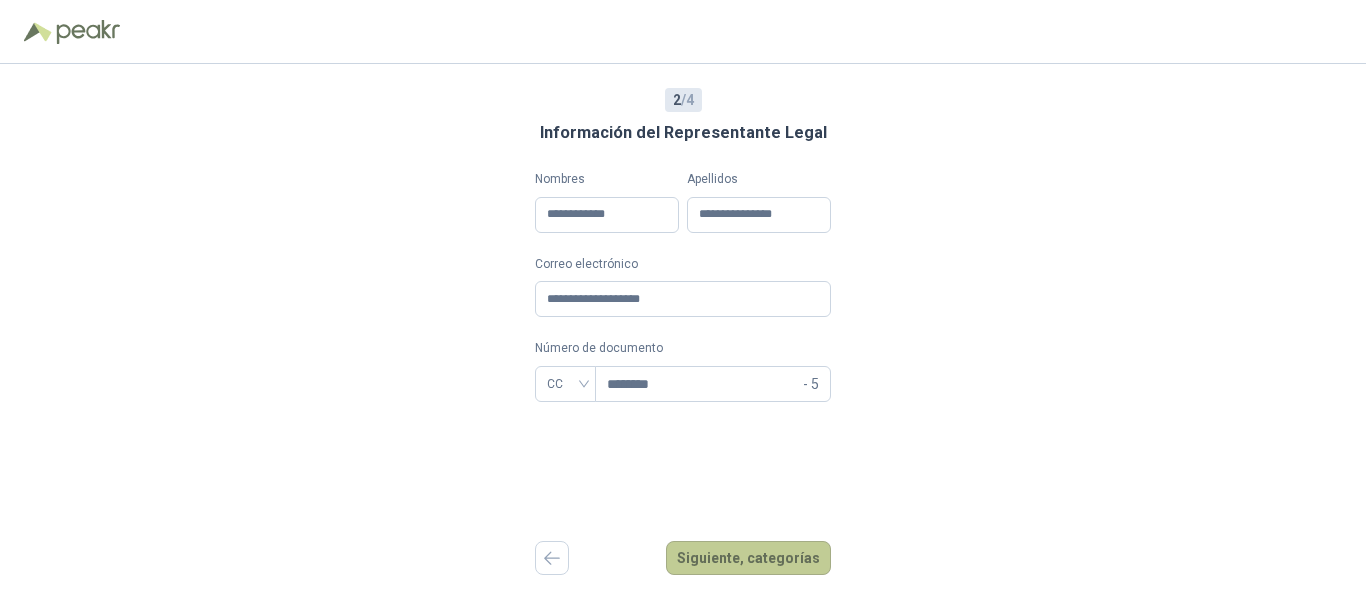 click on "Siguiente, categorías" at bounding box center (748, 558) 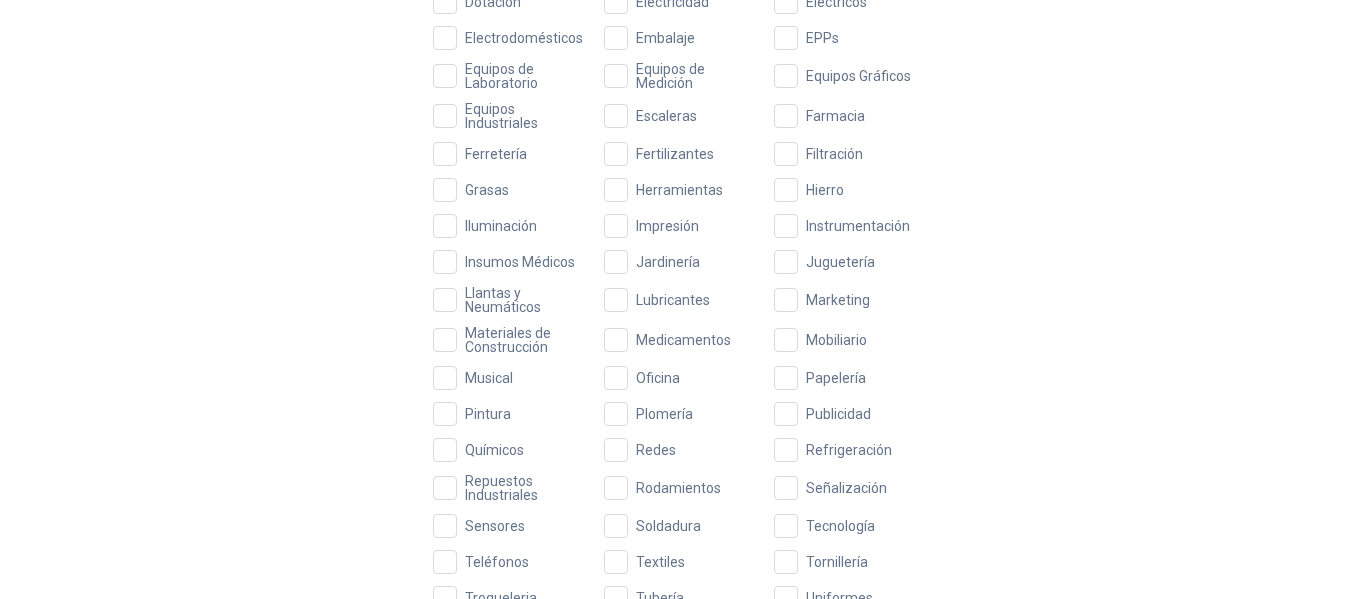 scroll, scrollTop: 692, scrollLeft: 0, axis: vertical 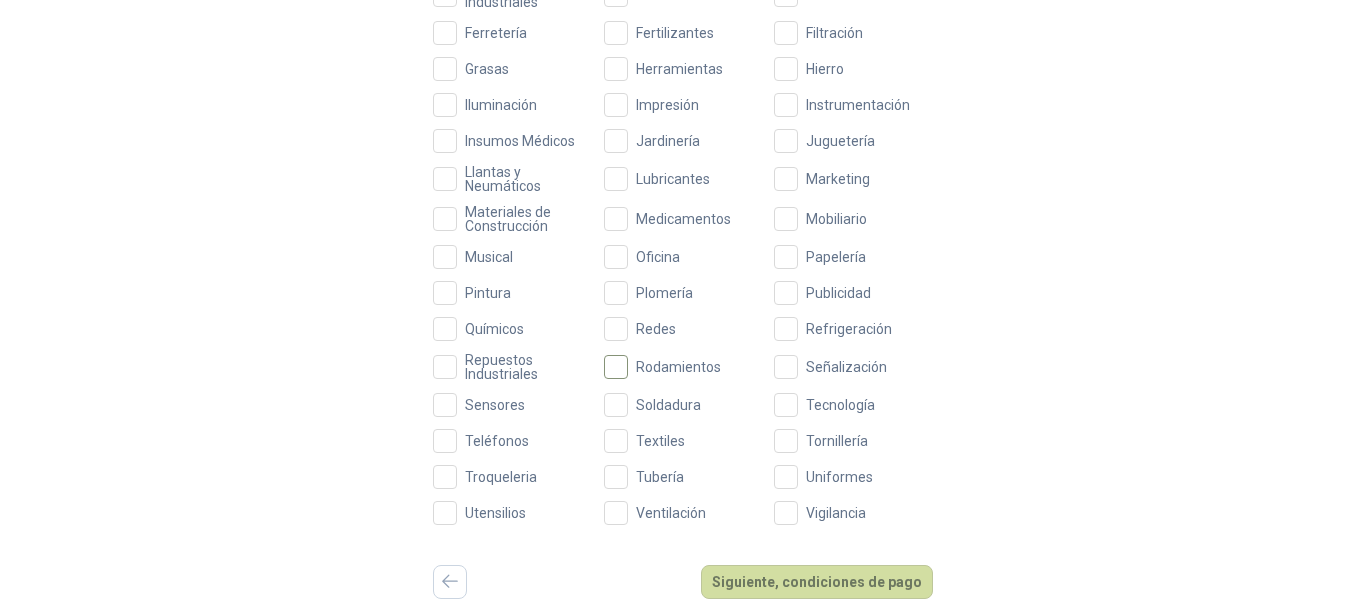click on "Rodamientos" at bounding box center [678, 367] 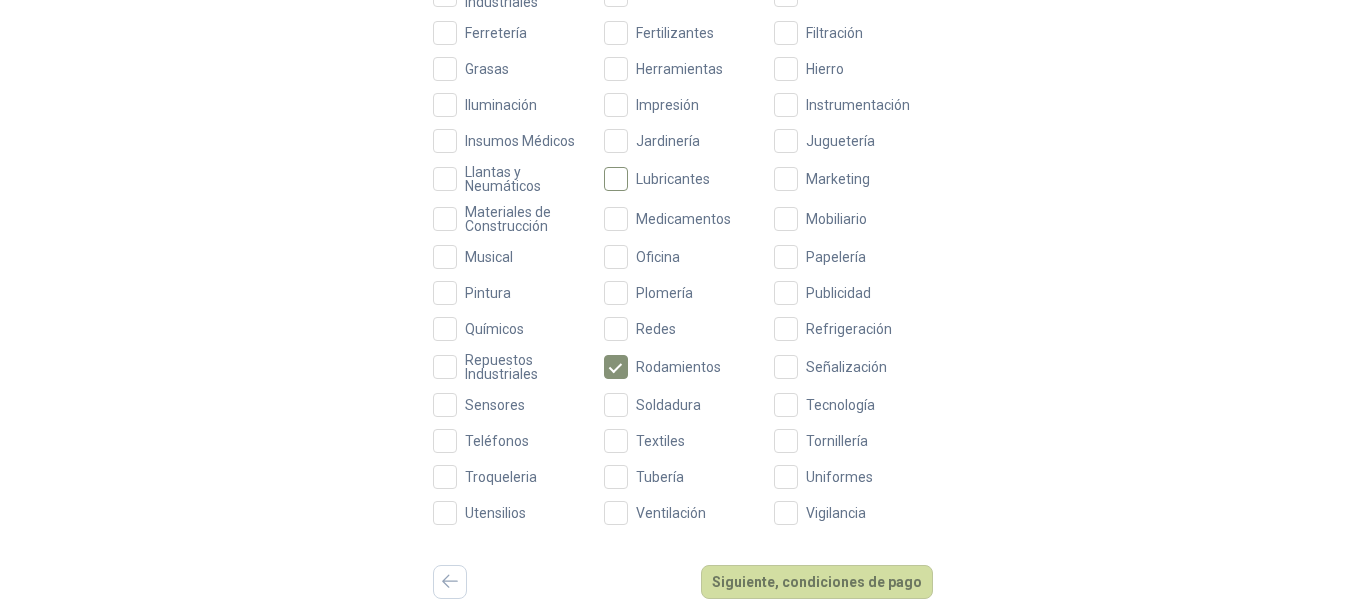 click on "Lubricantes" at bounding box center [673, 179] 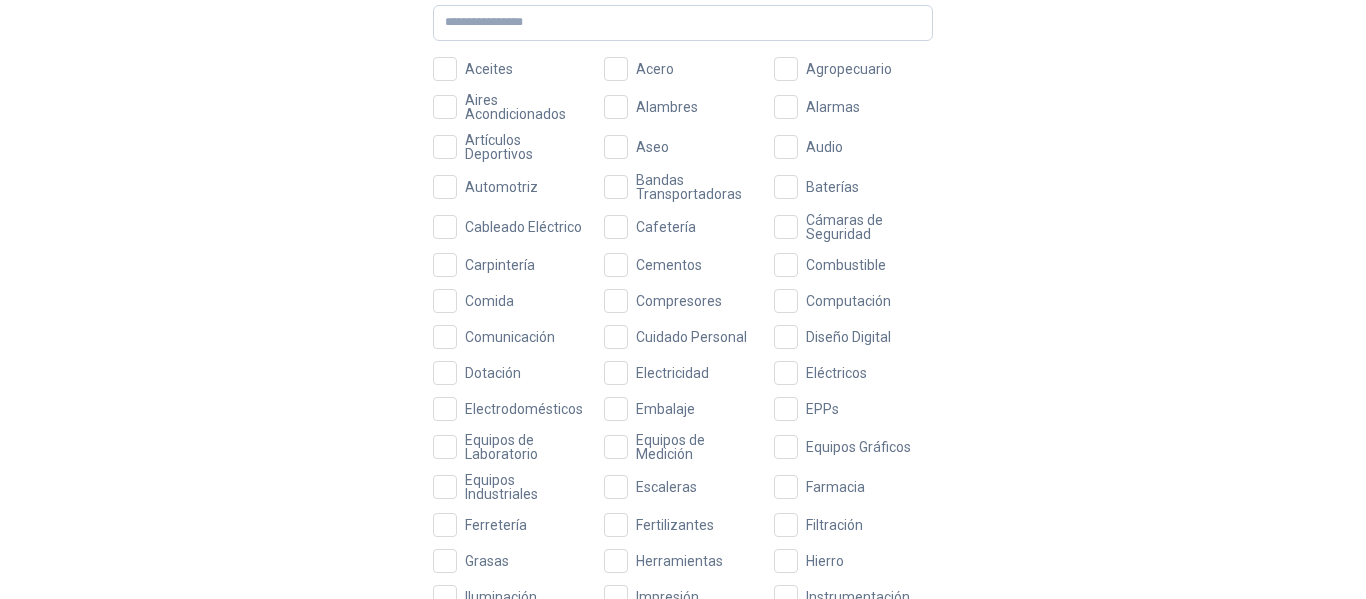 scroll, scrollTop: 192, scrollLeft: 0, axis: vertical 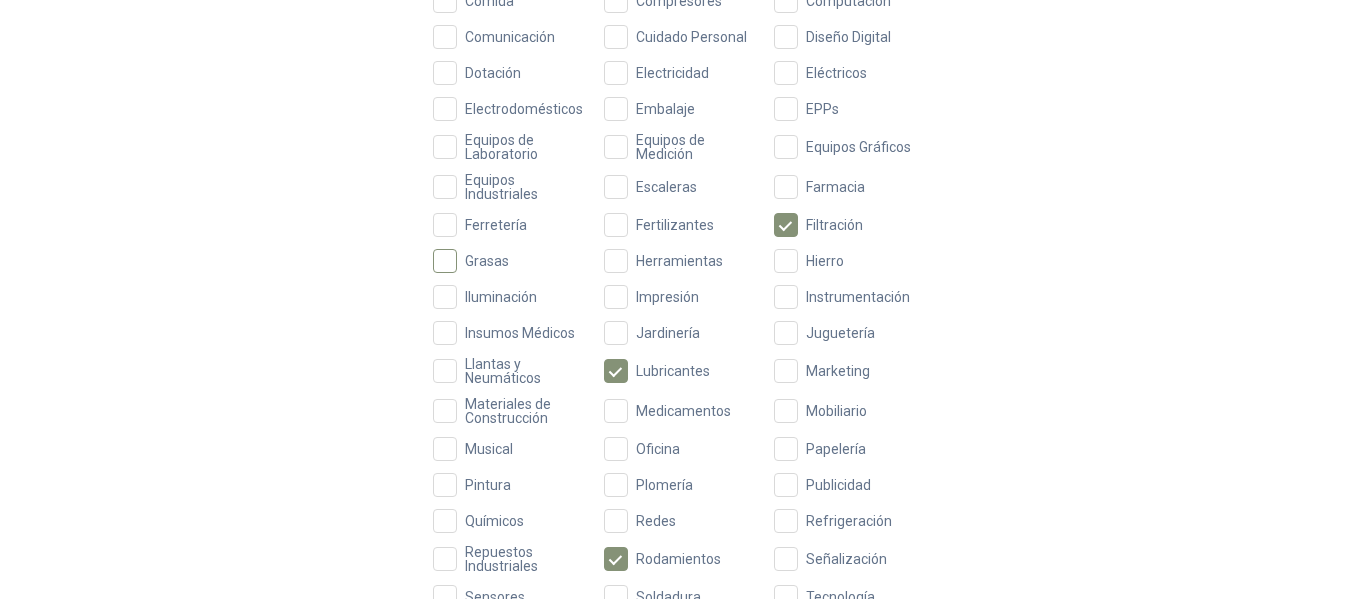click on "Grasas" at bounding box center (487, 261) 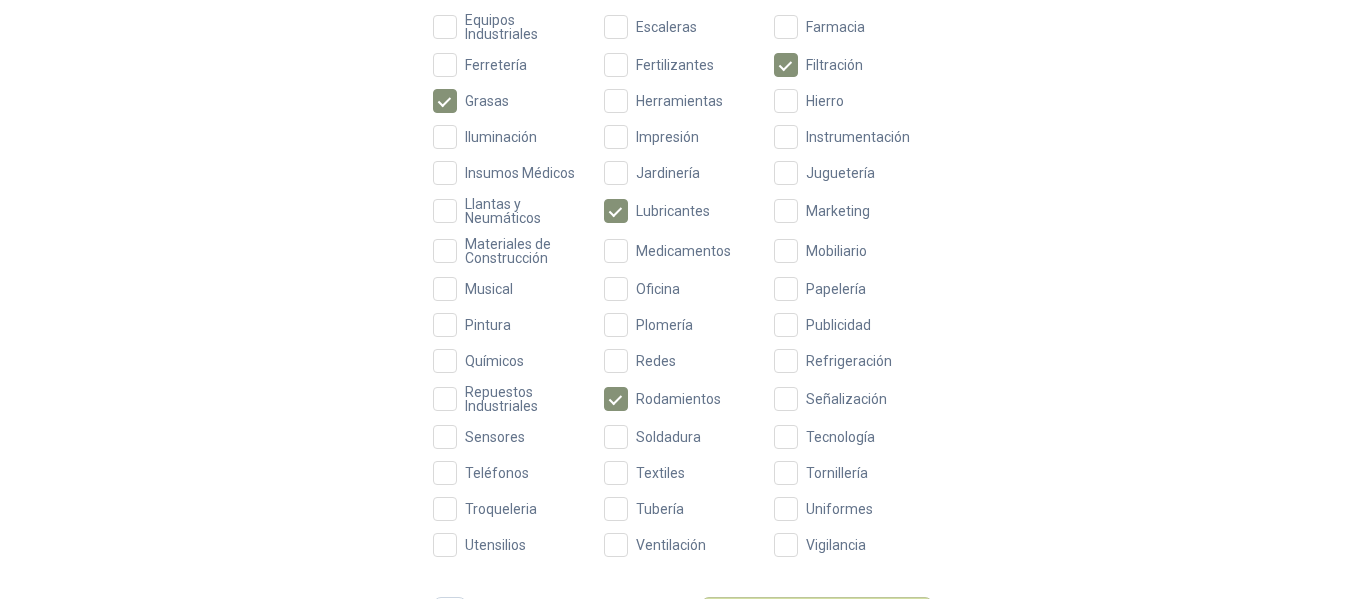 scroll, scrollTop: 692, scrollLeft: 0, axis: vertical 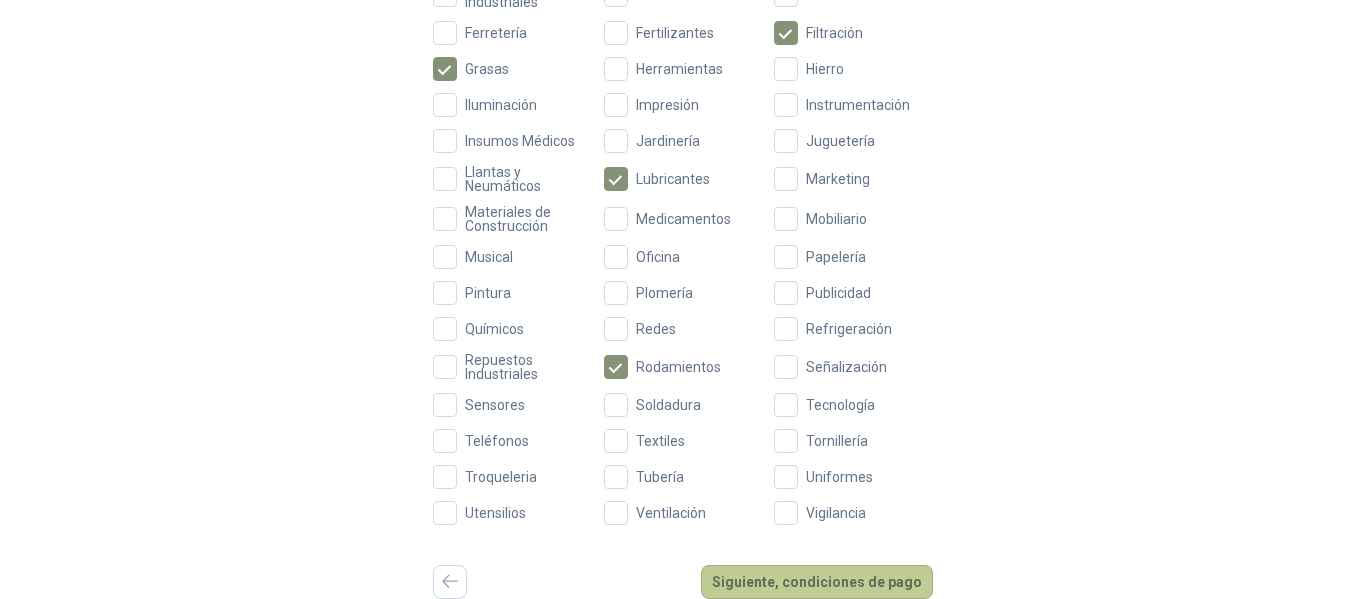 click on "Siguiente, condiciones de pago" at bounding box center [817, 582] 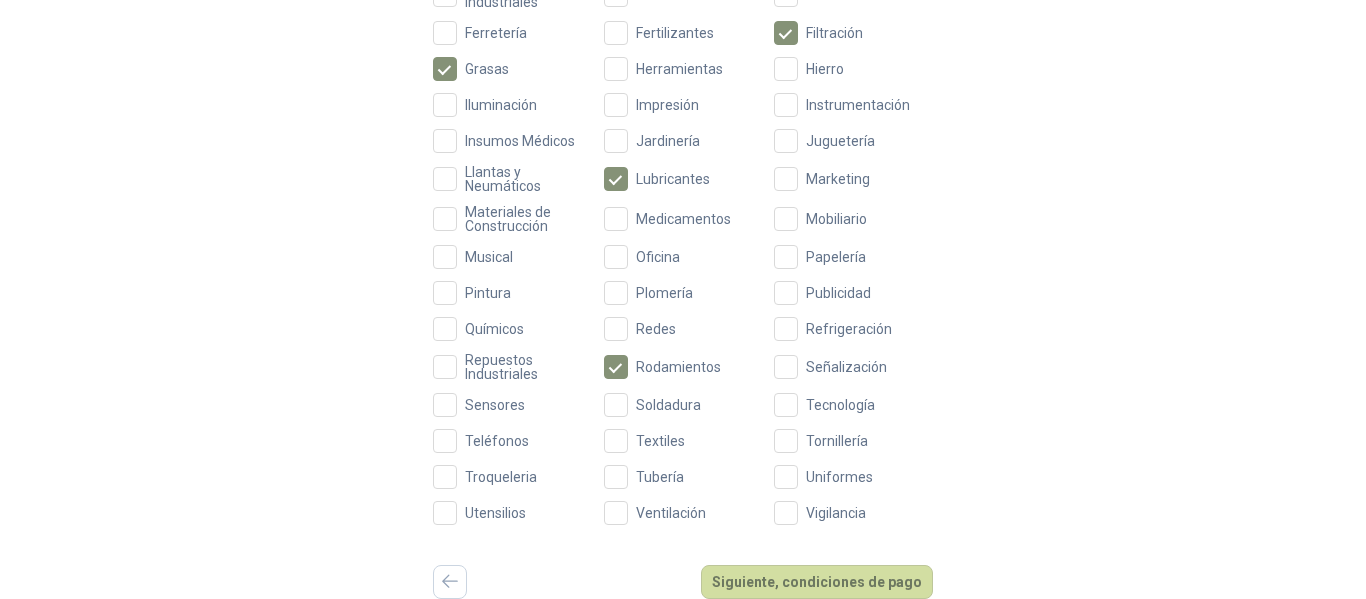 scroll, scrollTop: 0, scrollLeft: 0, axis: both 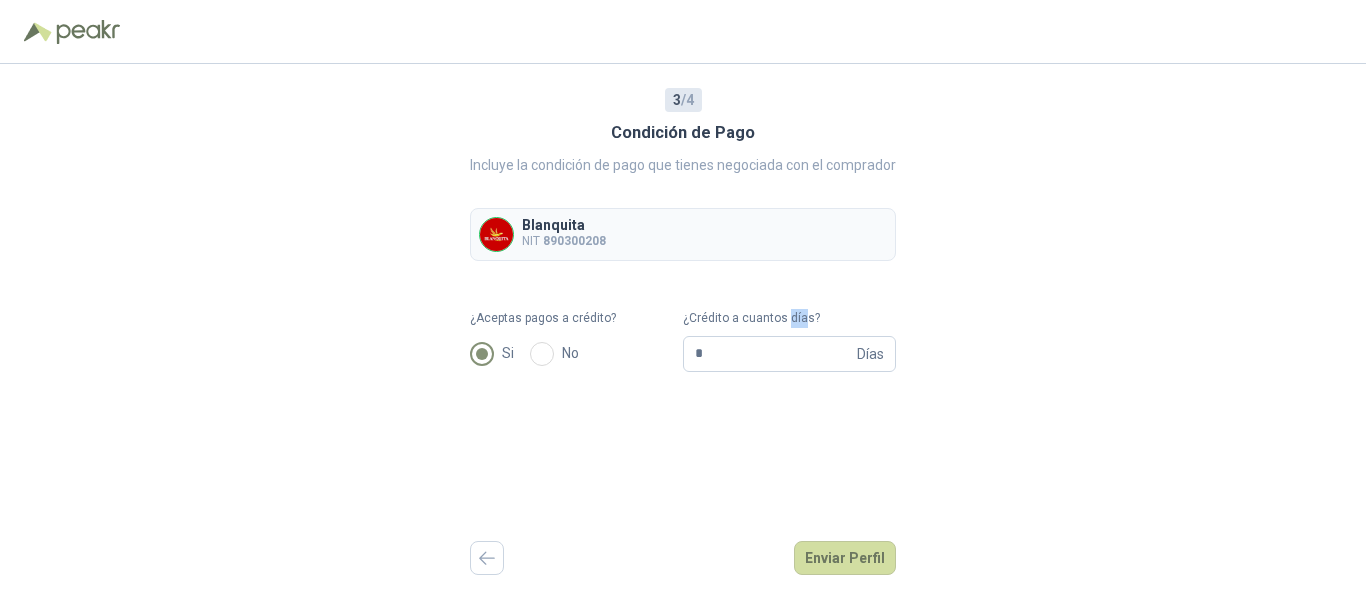 drag, startPoint x: 800, startPoint y: 322, endPoint x: 771, endPoint y: 346, distance: 37.64306 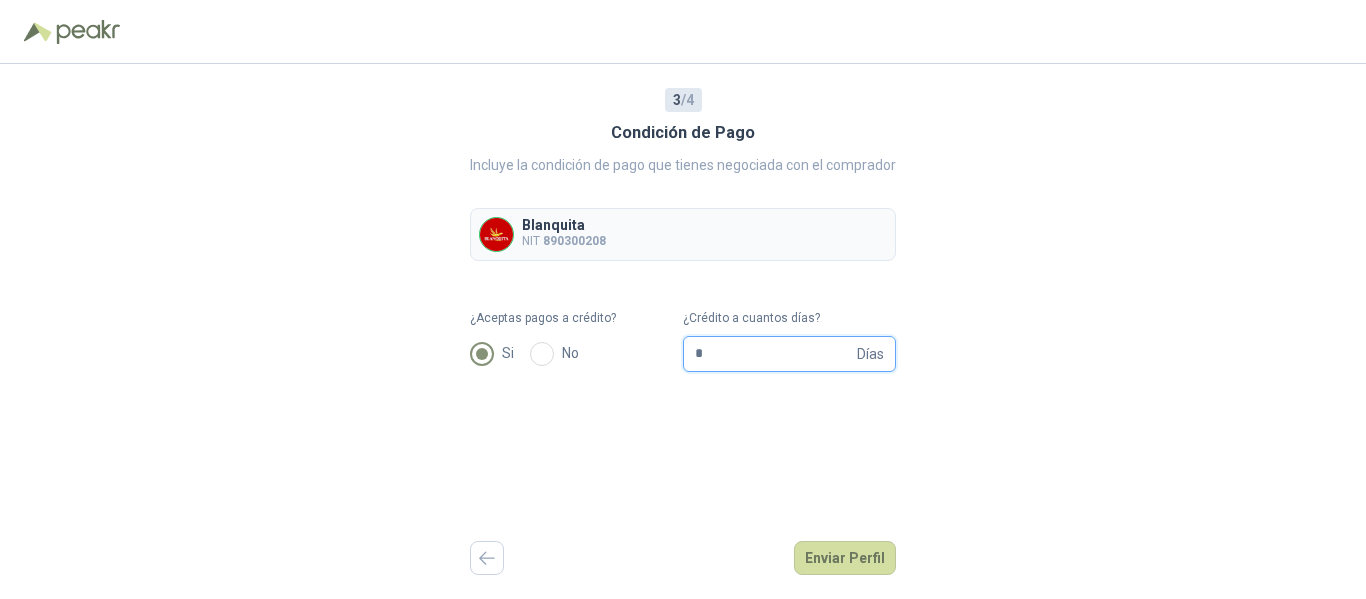 drag, startPoint x: 771, startPoint y: 346, endPoint x: 660, endPoint y: 328, distance: 112.44999 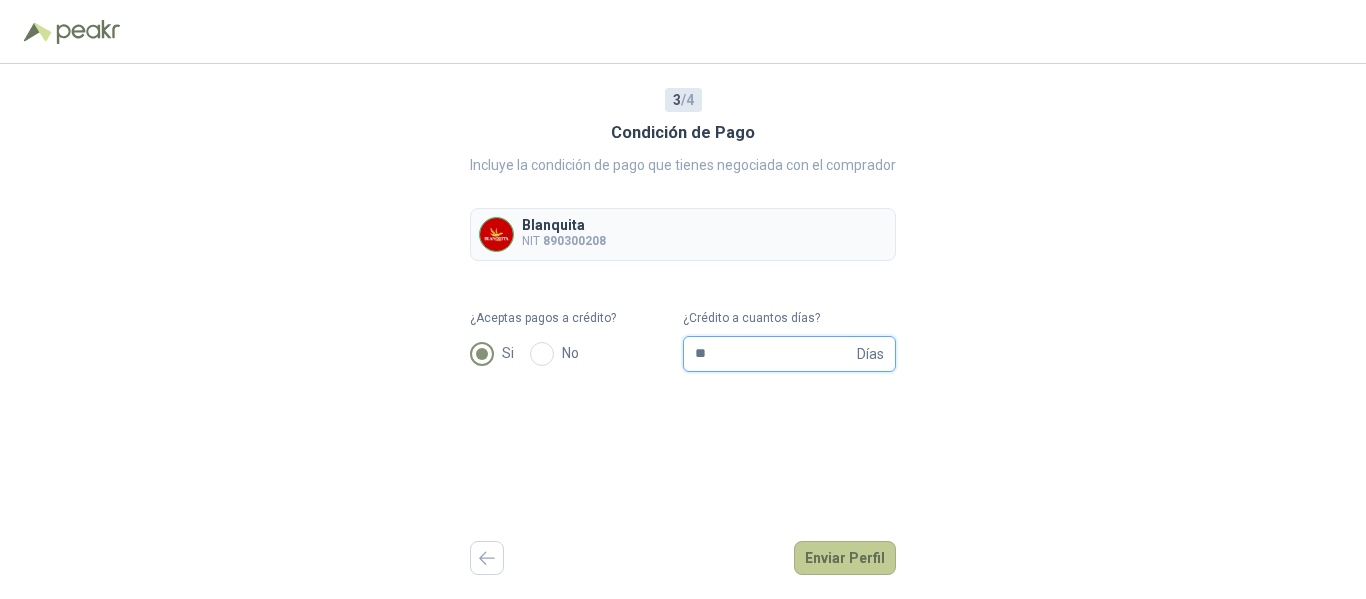 type on "**" 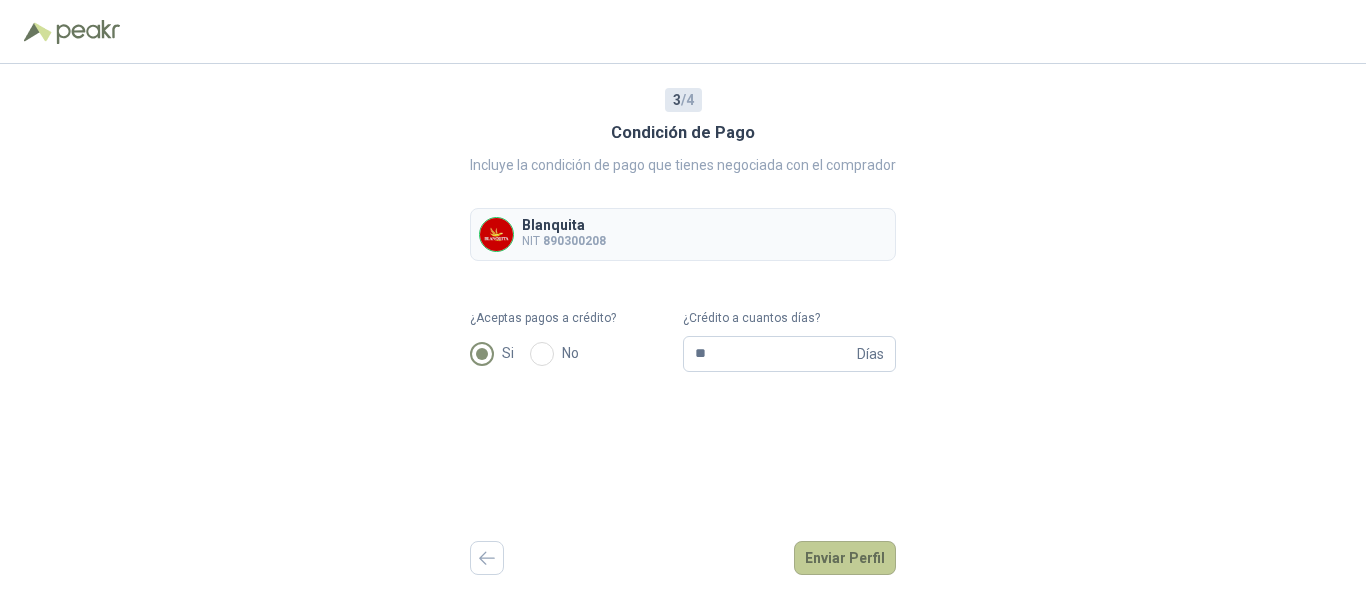 click on "Enviar Perfil" at bounding box center (845, 558) 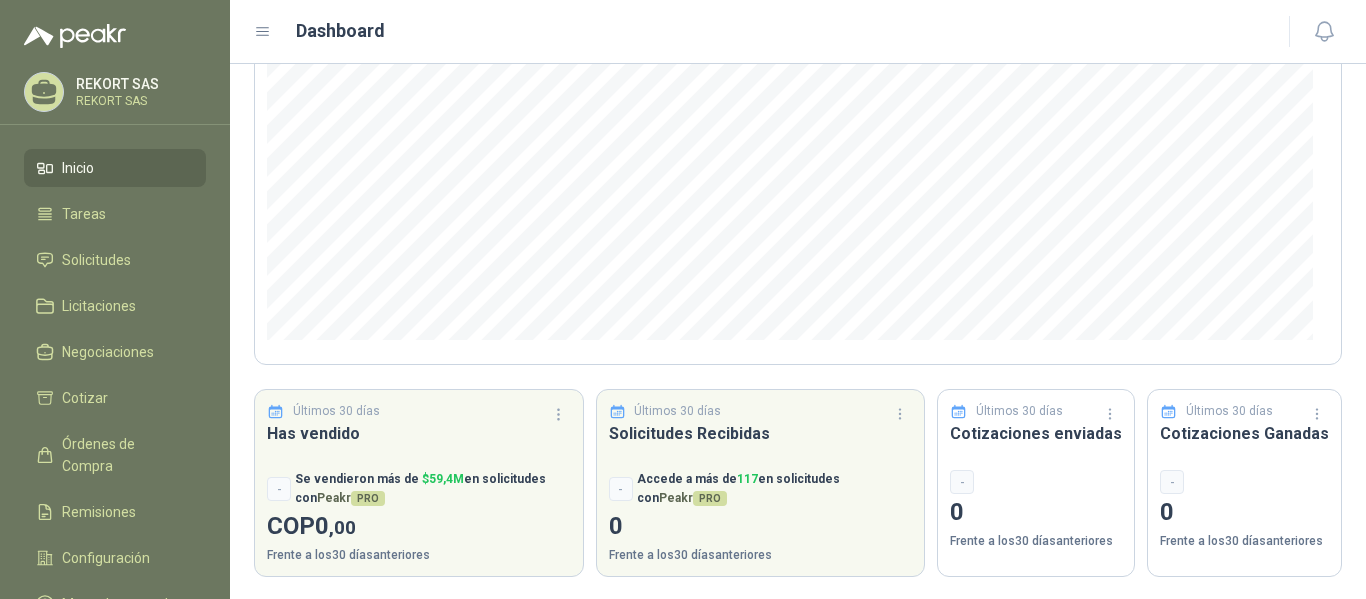 scroll, scrollTop: 302, scrollLeft: 0, axis: vertical 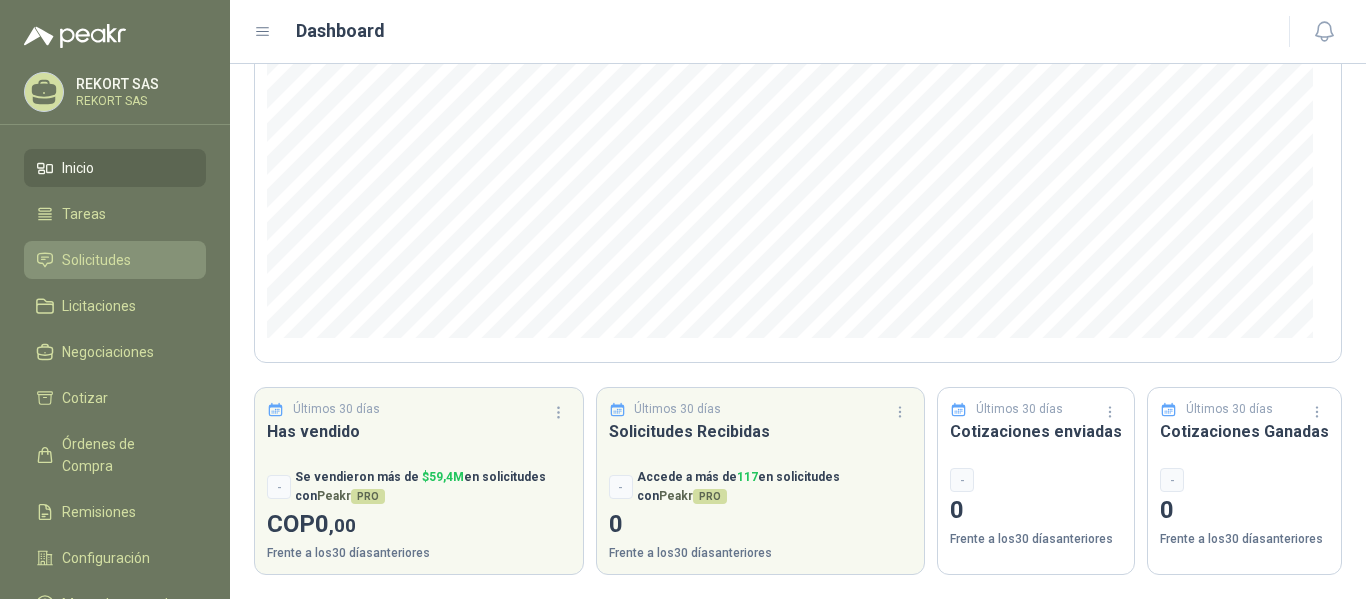 drag, startPoint x: 135, startPoint y: 239, endPoint x: 117, endPoint y: 258, distance: 26.172504 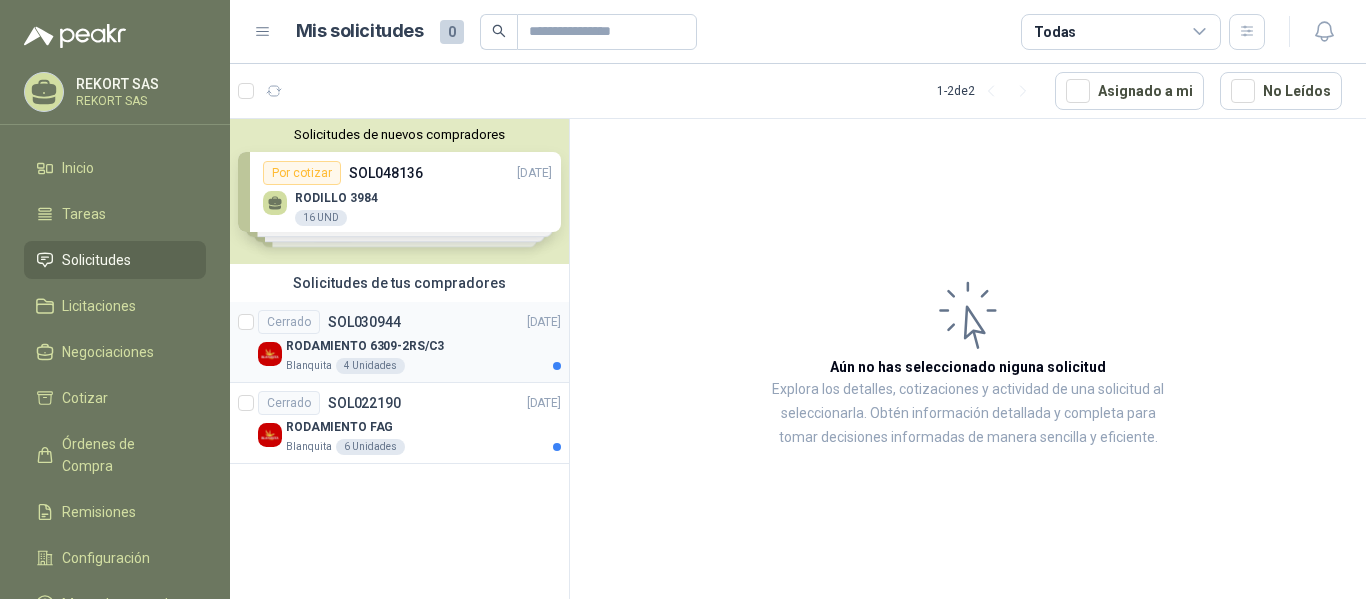 click on "Blanquita 4   Unidades" at bounding box center [423, 366] 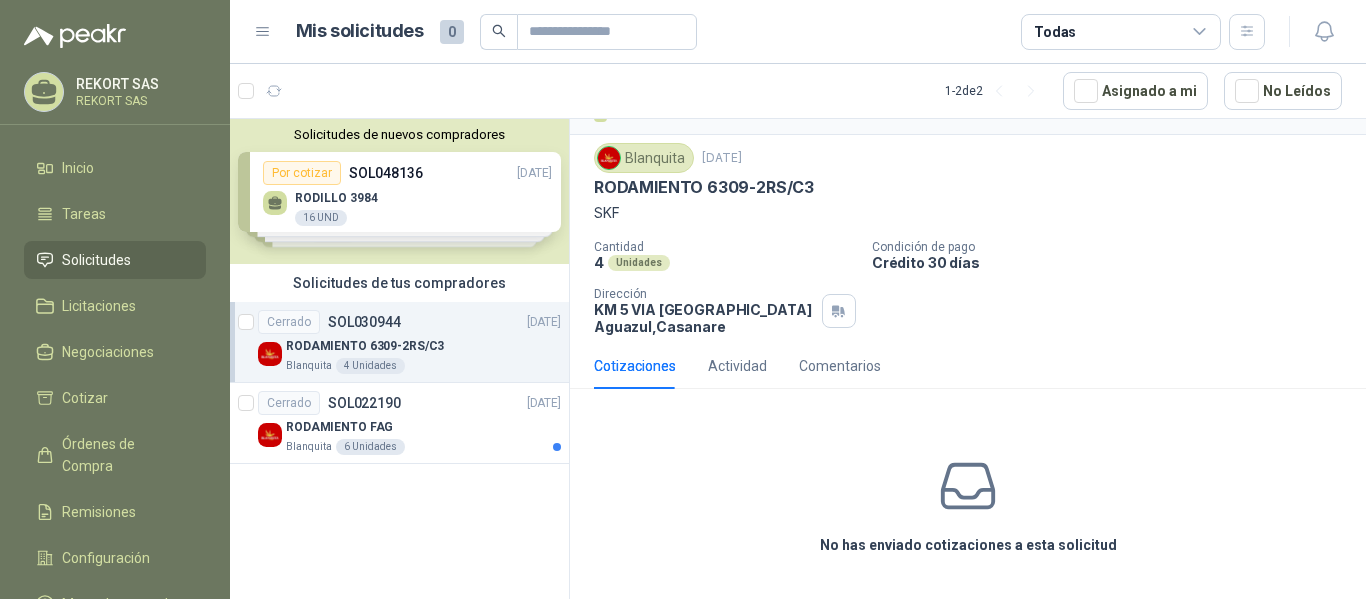 scroll, scrollTop: 0, scrollLeft: 0, axis: both 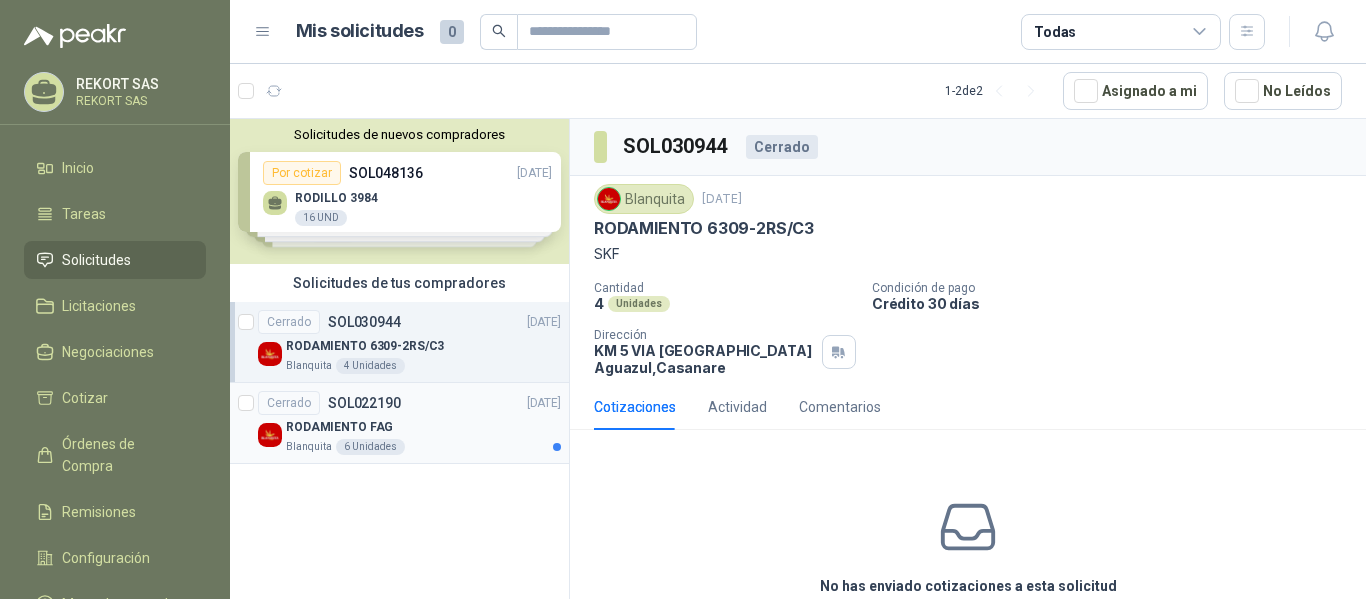 click on "Blanquita 6   Unidades" at bounding box center [423, 447] 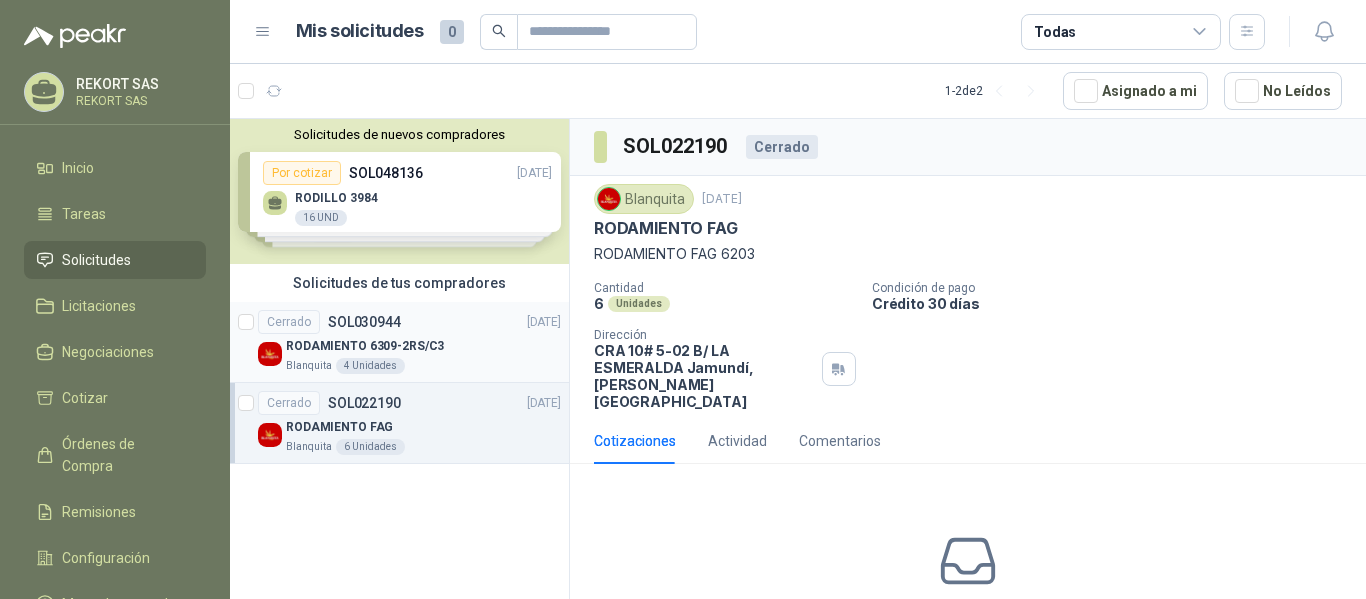 click on "RODAMIENTO 6309-2RS/C3" at bounding box center [423, 346] 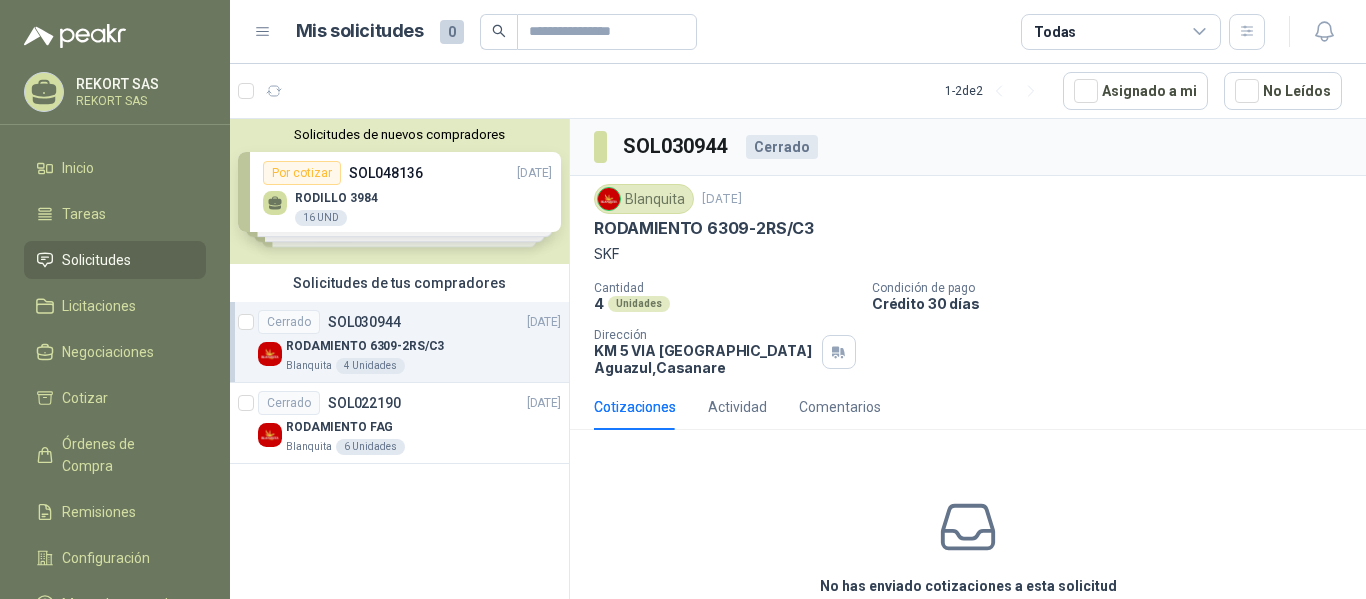 click on "Solicitudes de nuevos compradores Por cotizar SOL048136 [DATE]   RODILLO 3984                             16   UND  Por cotizar SOL048129 [DATE]   RODILLO 3780                             8   UND  Por cotizar SOL048134 [DATE]   LUBRICANTE PENETRANTE MULTIUSO/CRC 3-36  24   UND  Por cotizar SOL048121 [DATE]   GRASA SINTETICA HHS 2000ML REF/083-106-[PERSON_NAME] 12   UND  ¿Quieres recibir  cientos de solicitudes de compra  como estas todos los días? Agenda una reunión" at bounding box center [399, 191] 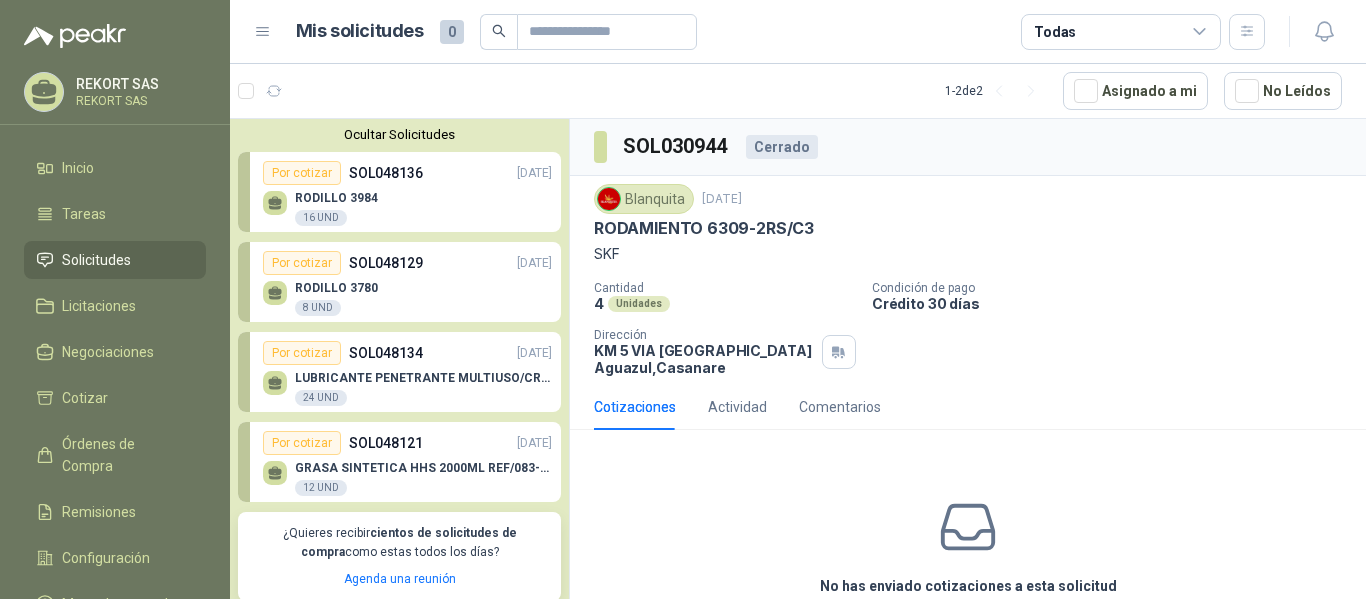 click on "Por cotizar SOL048136 [DATE]" at bounding box center [407, 173] 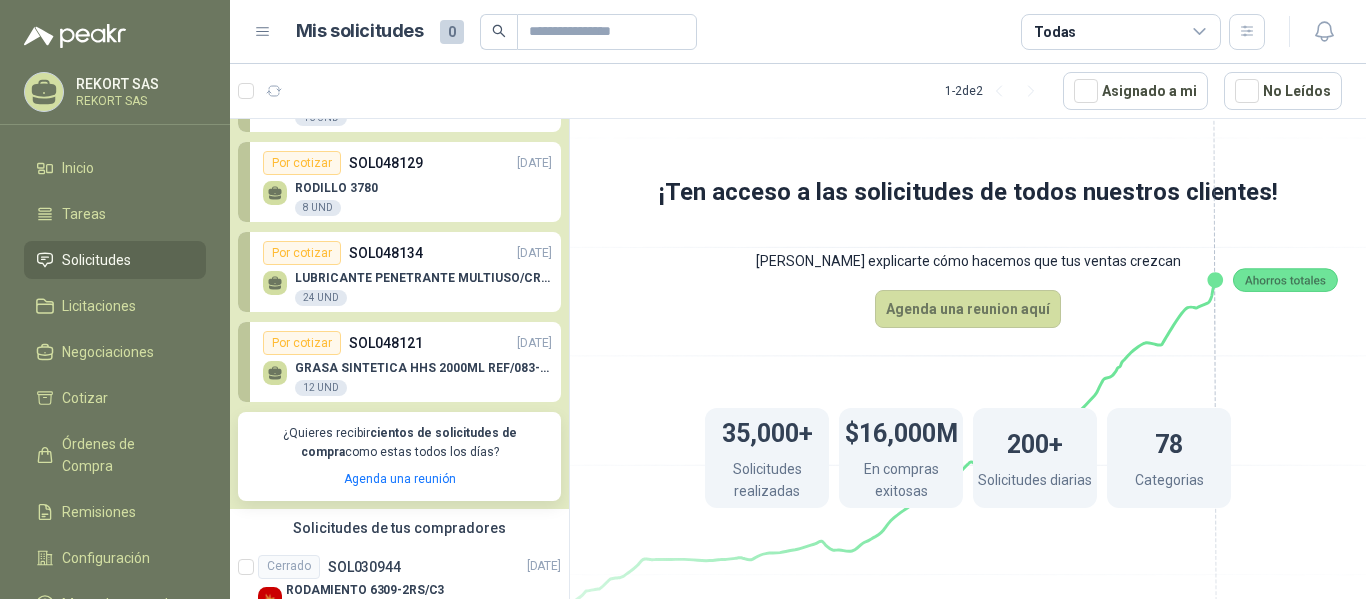 scroll, scrollTop: 0, scrollLeft: 0, axis: both 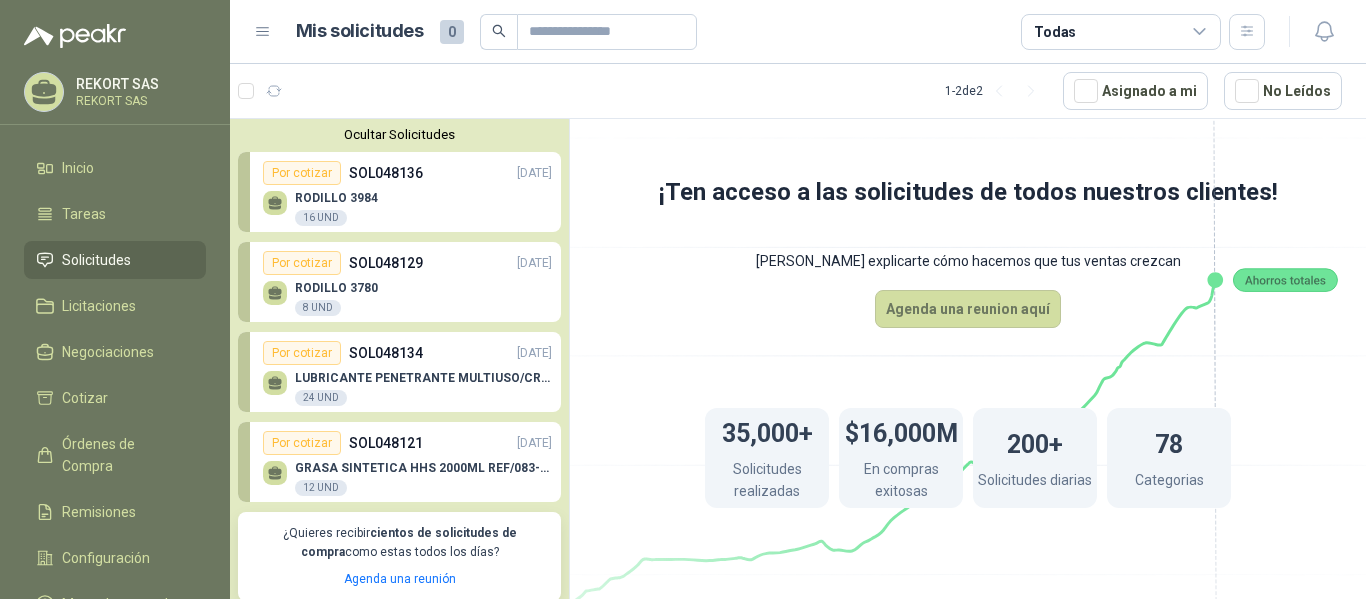 click on "RODILLO 3780                             8   UND" at bounding box center [407, 296] 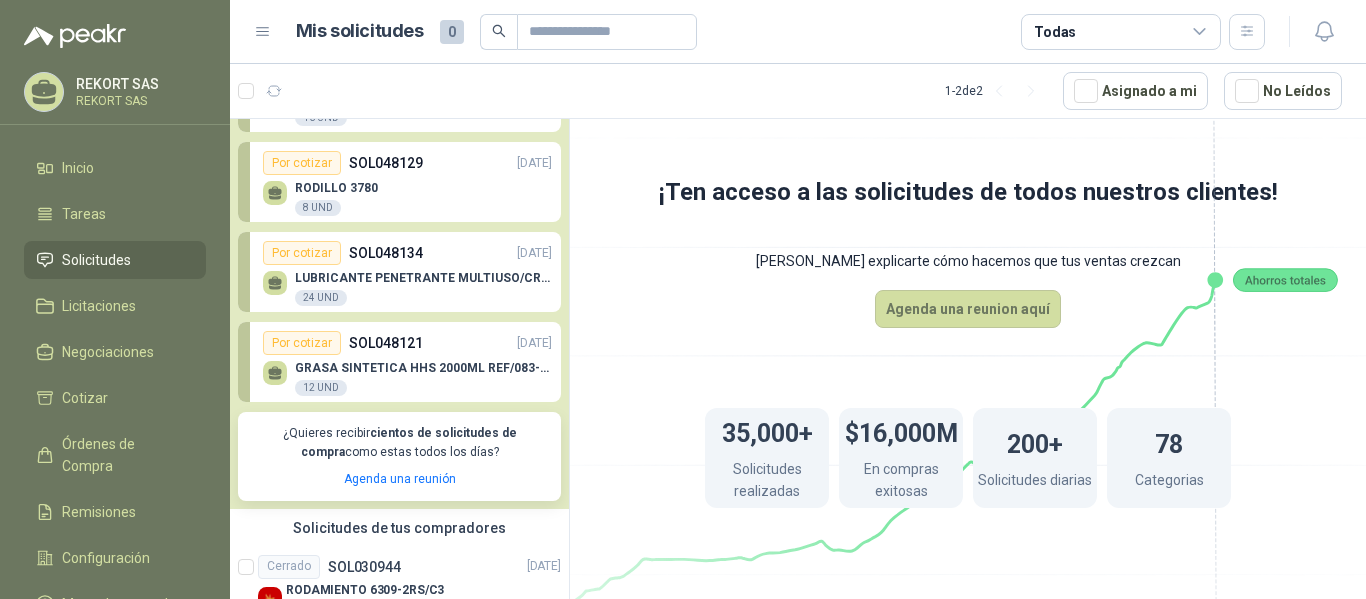 click on "GRASA SINTETICA HHS 2000ML REF/083-106-F WURTH" at bounding box center [423, 368] 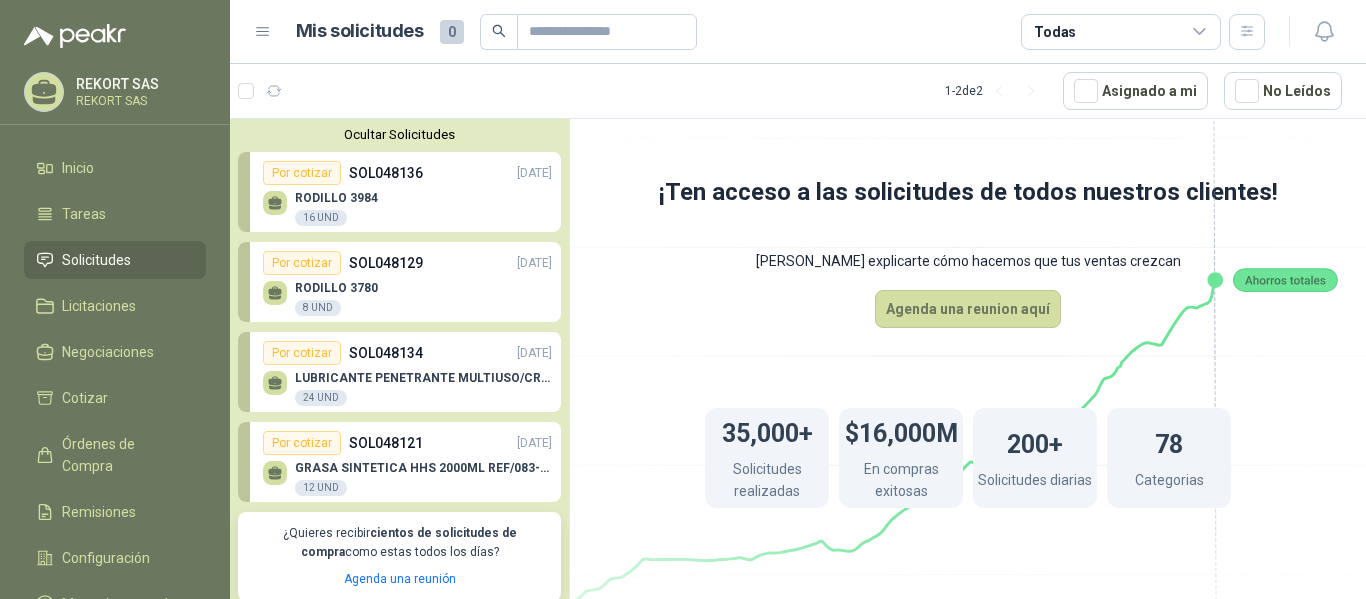 click on "RODILLO 3984                             16   UND" at bounding box center [407, 206] 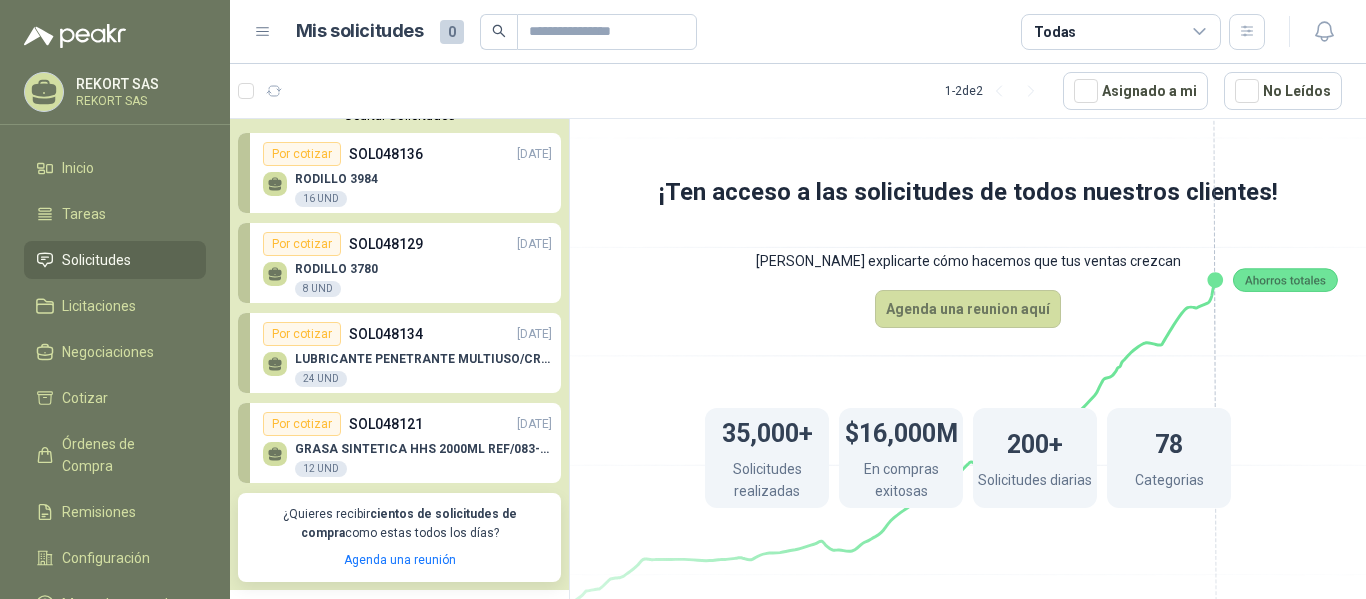 scroll, scrollTop: 0, scrollLeft: 0, axis: both 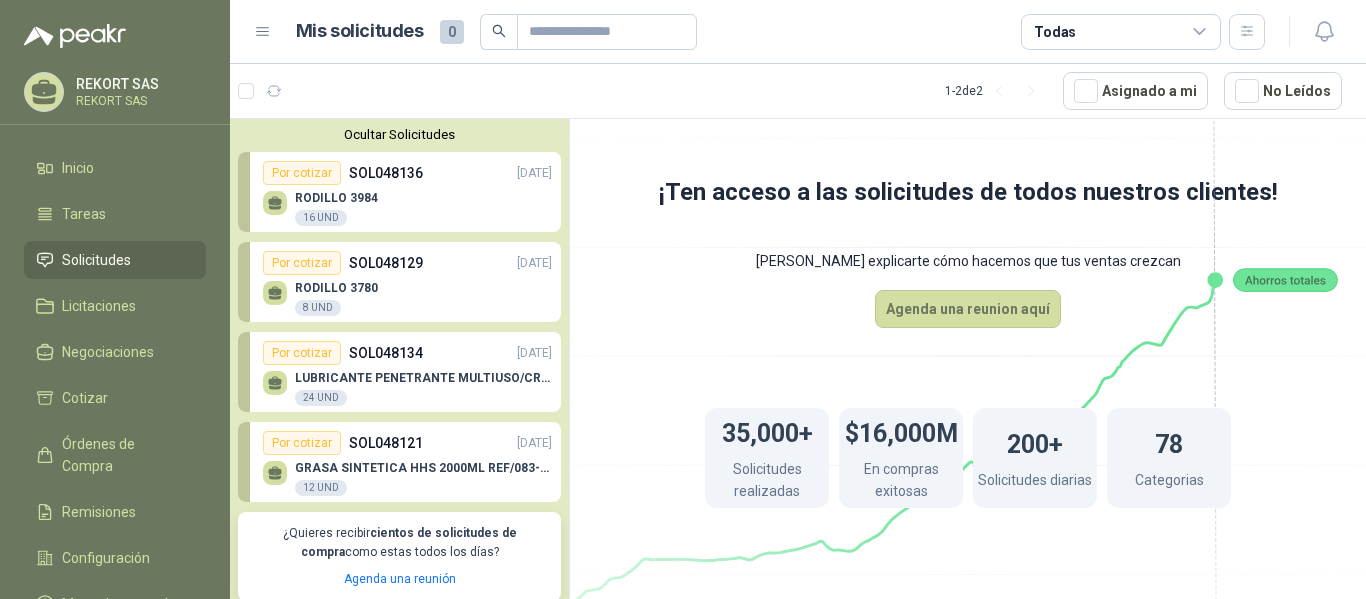 click on "SOL048121" at bounding box center [386, 443] 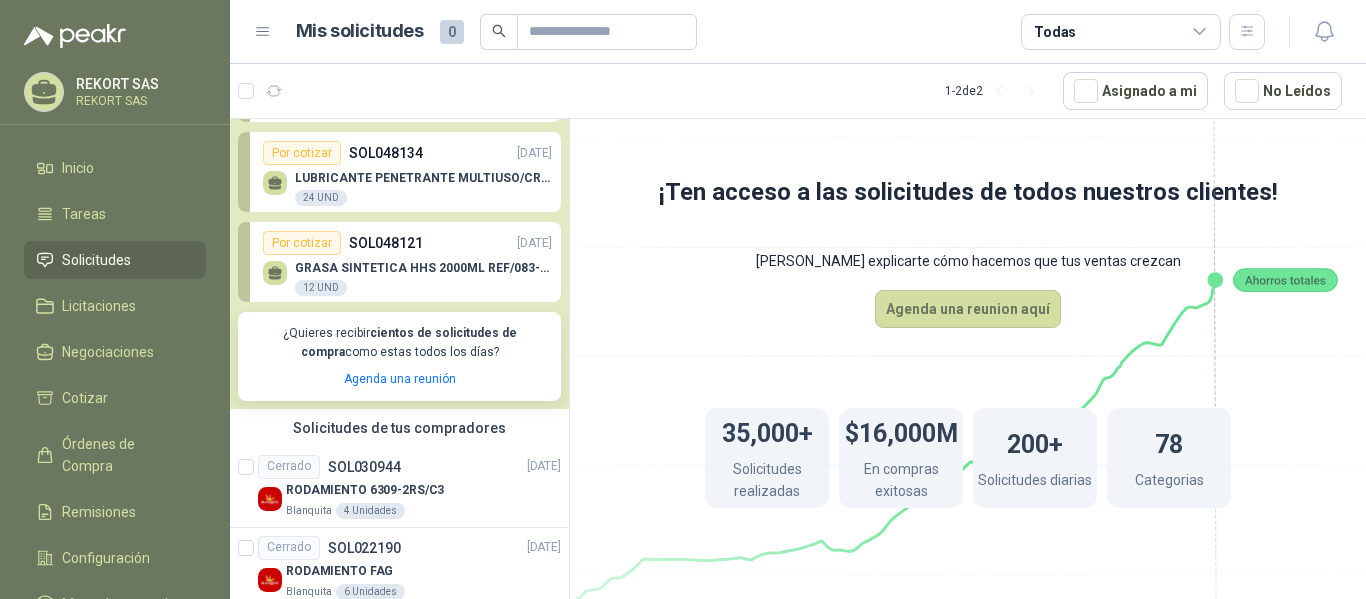 scroll, scrollTop: 232, scrollLeft: 0, axis: vertical 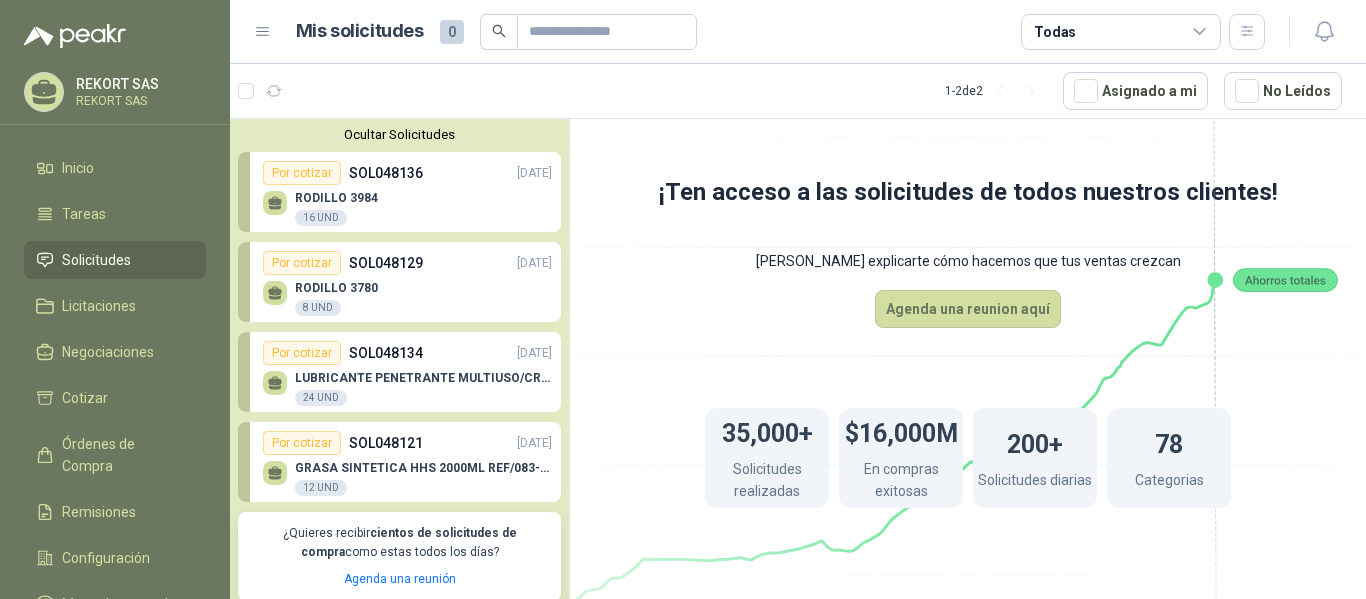 click on "Por cotizar" at bounding box center [302, 173] 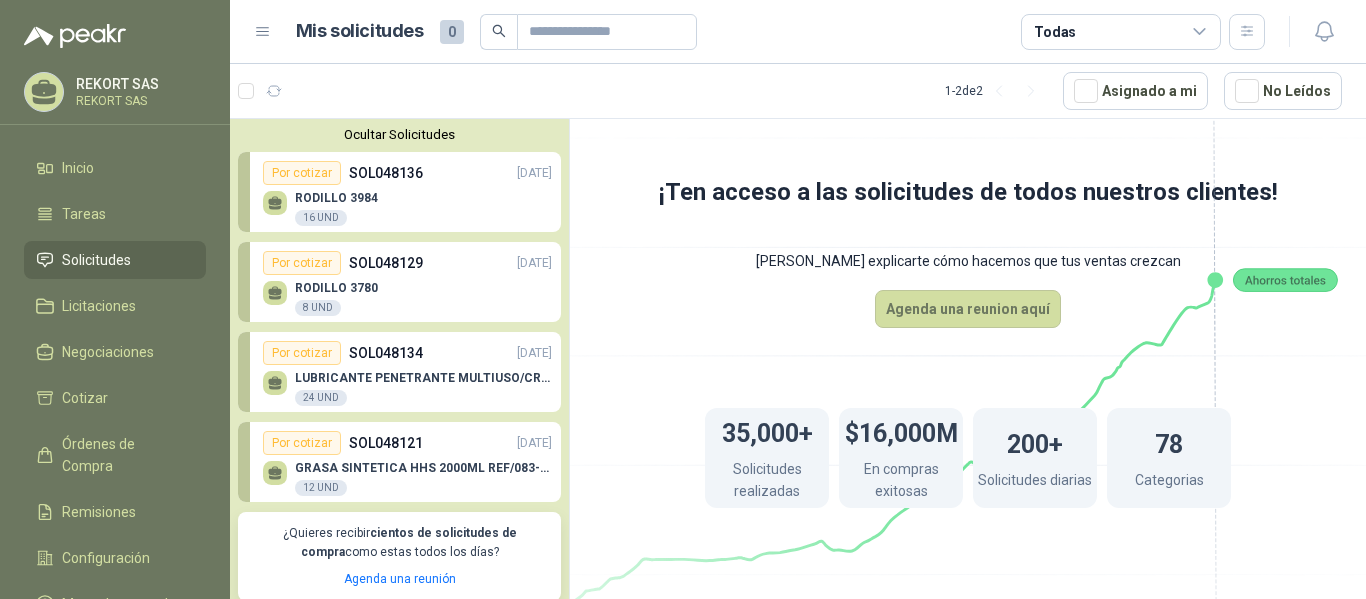 click on "SOL048136" at bounding box center [386, 173] 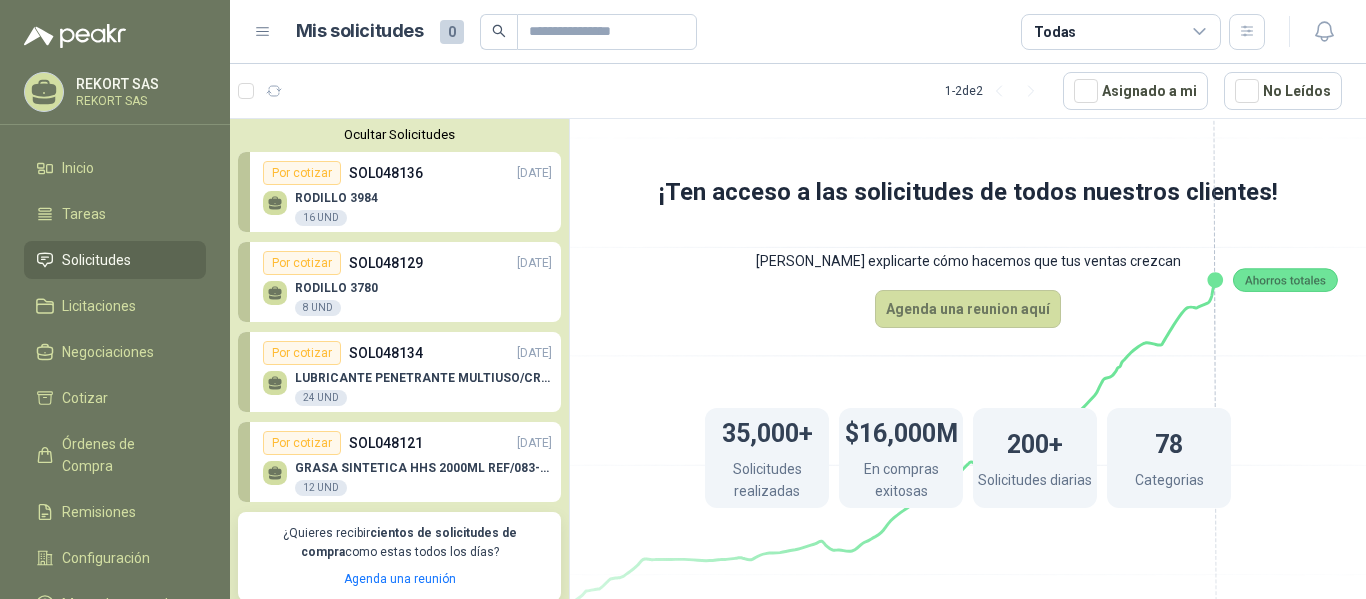 click on "Por cotizar" at bounding box center [302, 173] 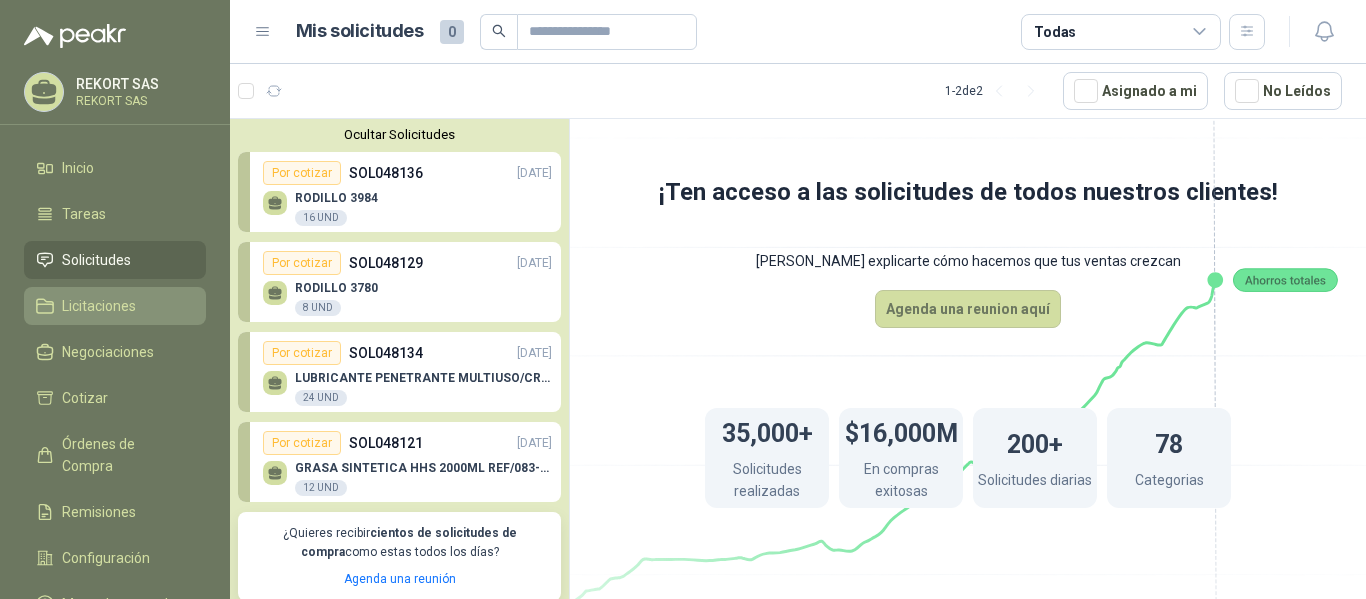 click on "Licitaciones" at bounding box center [99, 306] 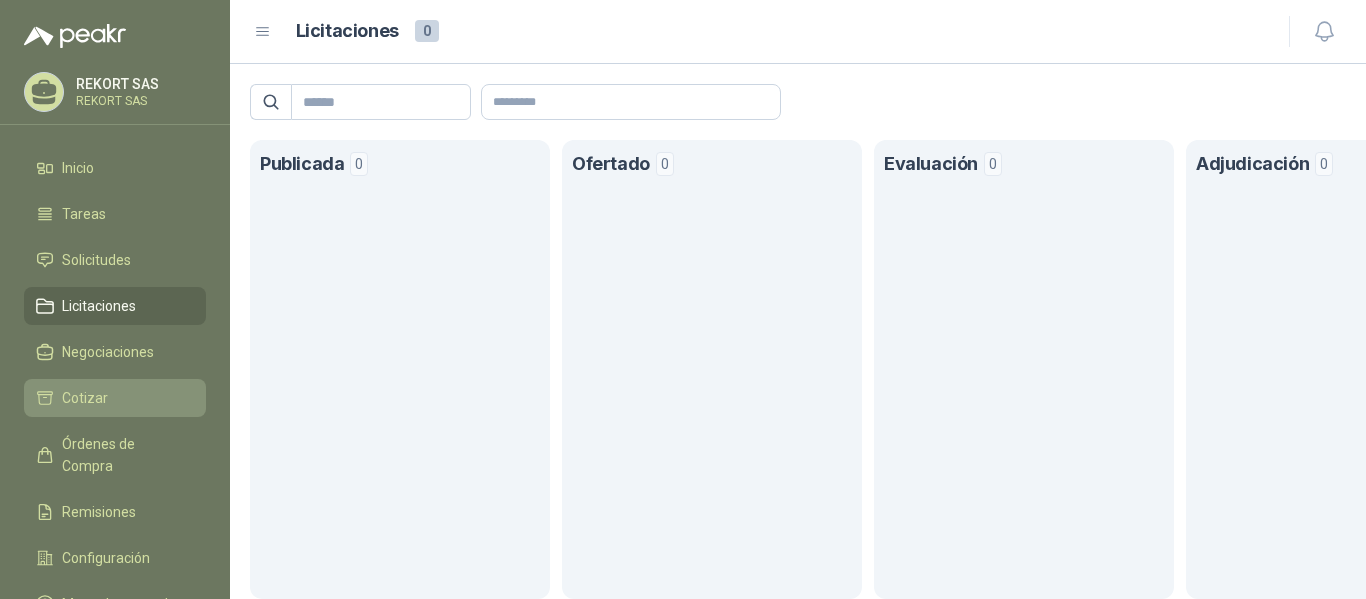 click on "Cotizar" at bounding box center [85, 398] 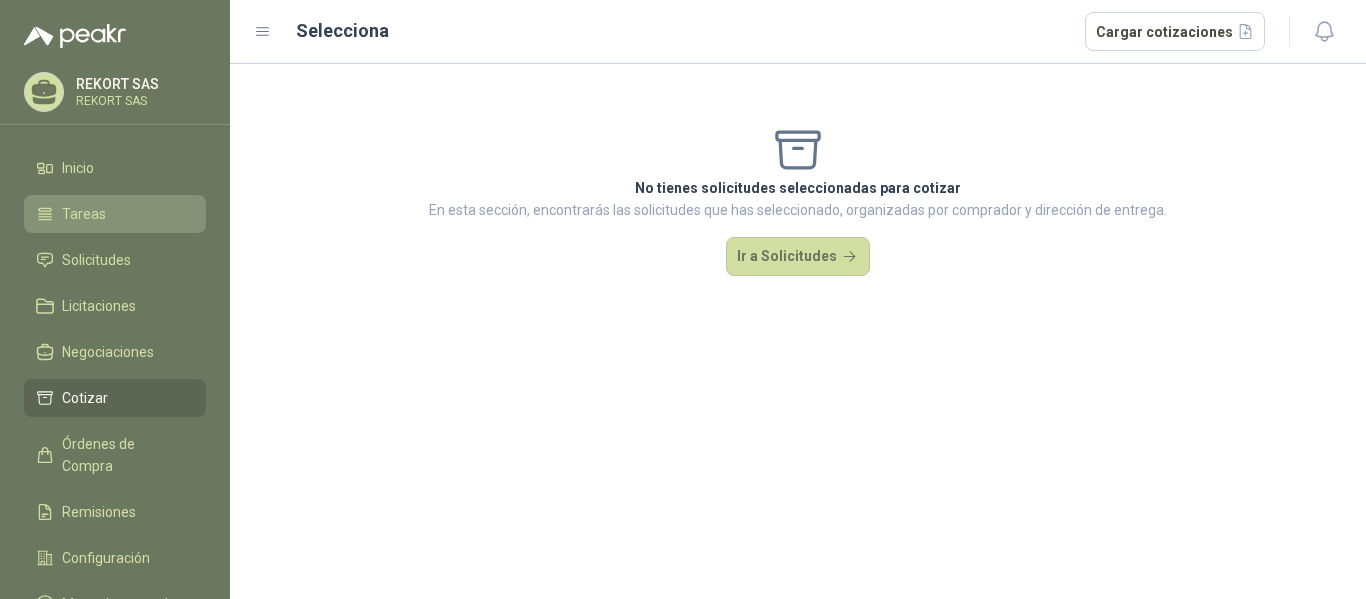 click on "Tareas" at bounding box center [115, 214] 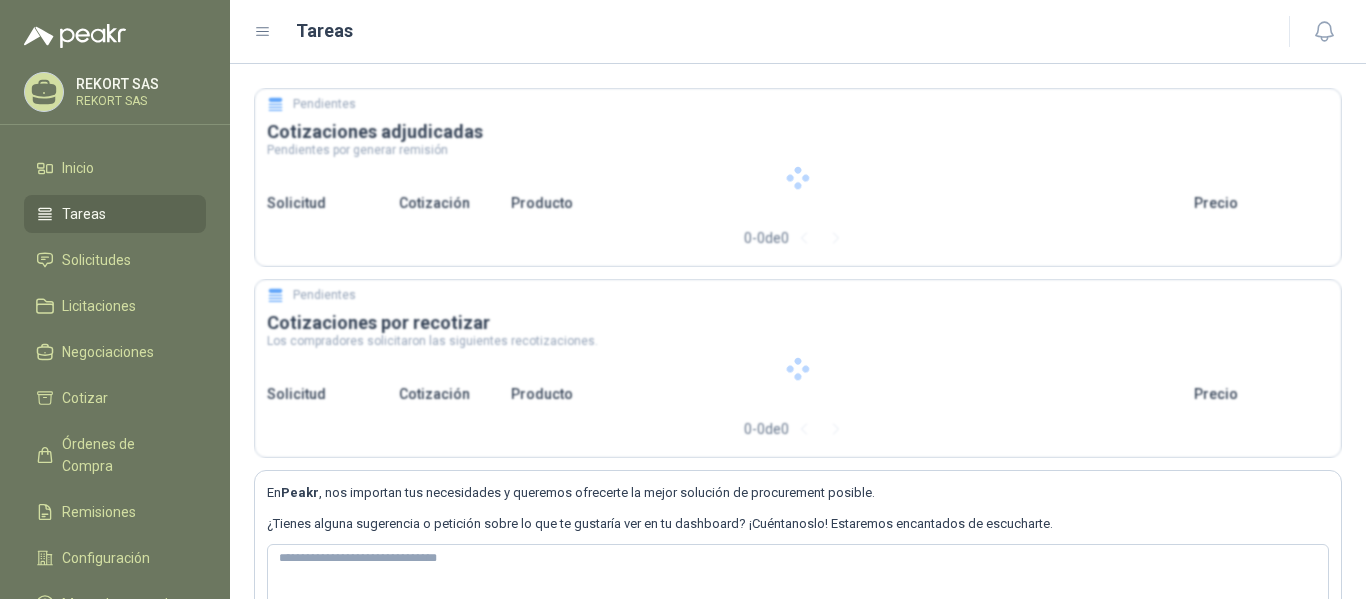 type 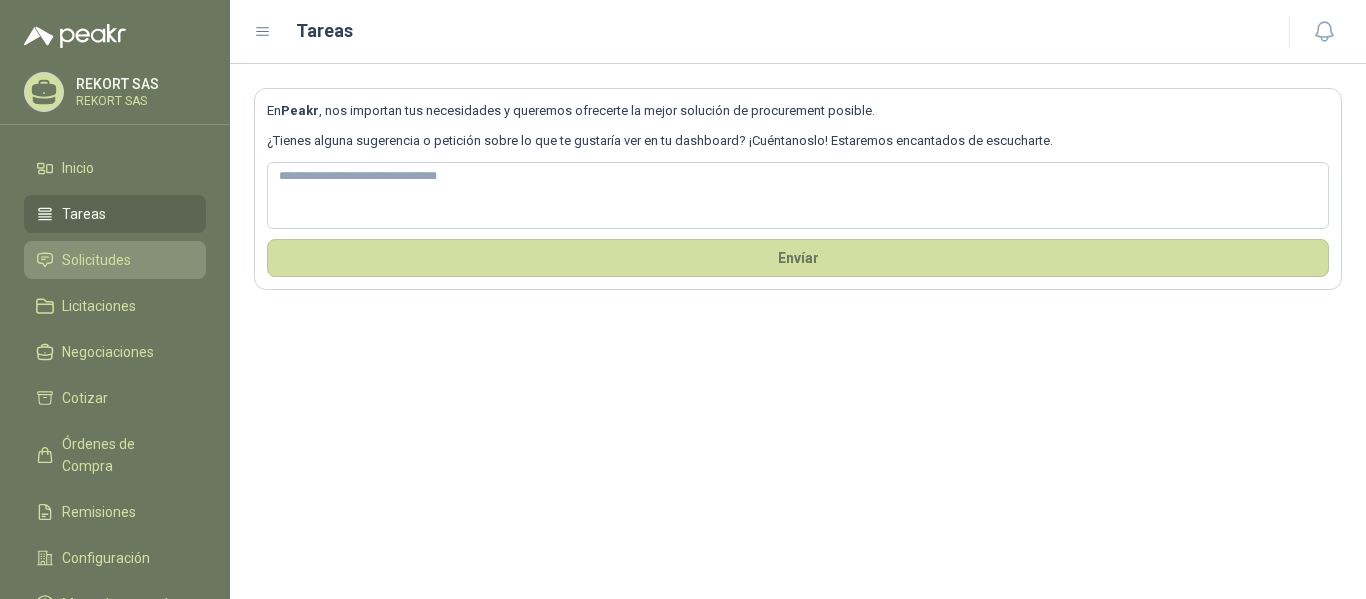 click on "Solicitudes" at bounding box center (115, 260) 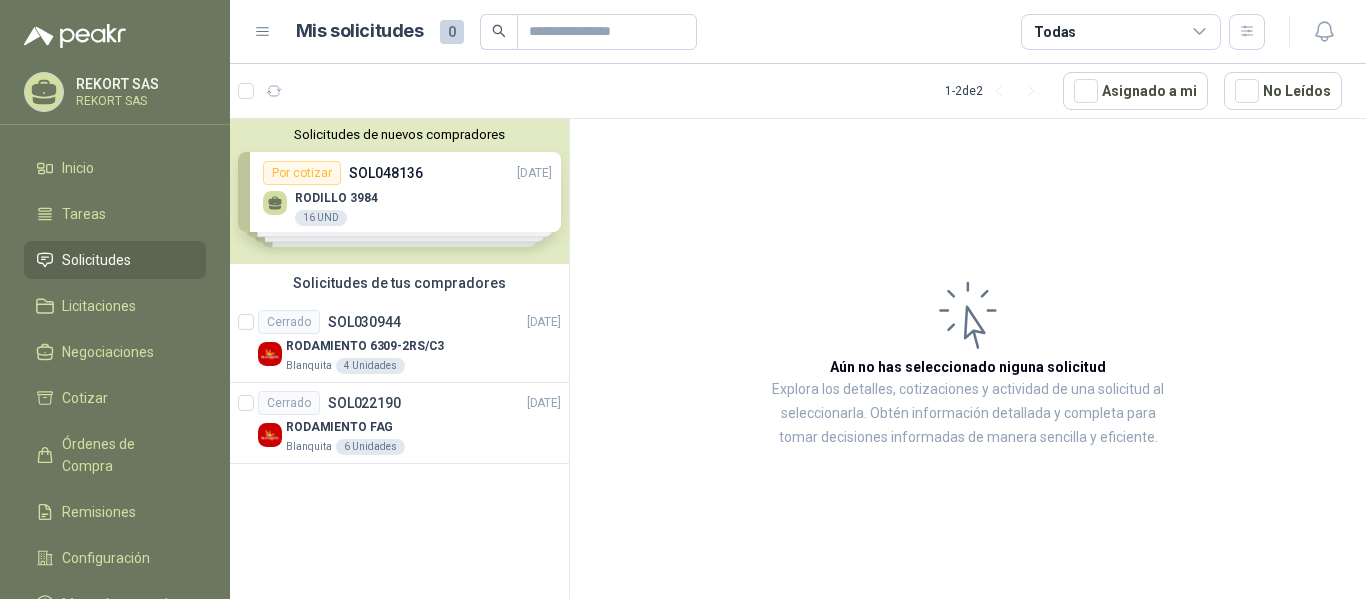click on "Solicitudes de nuevos compradores Por cotizar SOL048136 [DATE]   RODILLO 3984                             16   UND  Por cotizar SOL048129 [DATE]   RODILLO 3780                             8   UND  Por cotizar SOL048134 [DATE]   LUBRICANTE PENETRANTE MULTIUSO/CRC 3-36  24   UND  Por cotizar SOL048121 [DATE]   GRASA SINTETICA HHS 2000ML REF/083-106-[PERSON_NAME] 12   UND  ¿Quieres recibir  cientos de solicitudes de compra  como estas todos los días? Agenda una reunión" at bounding box center [399, 191] 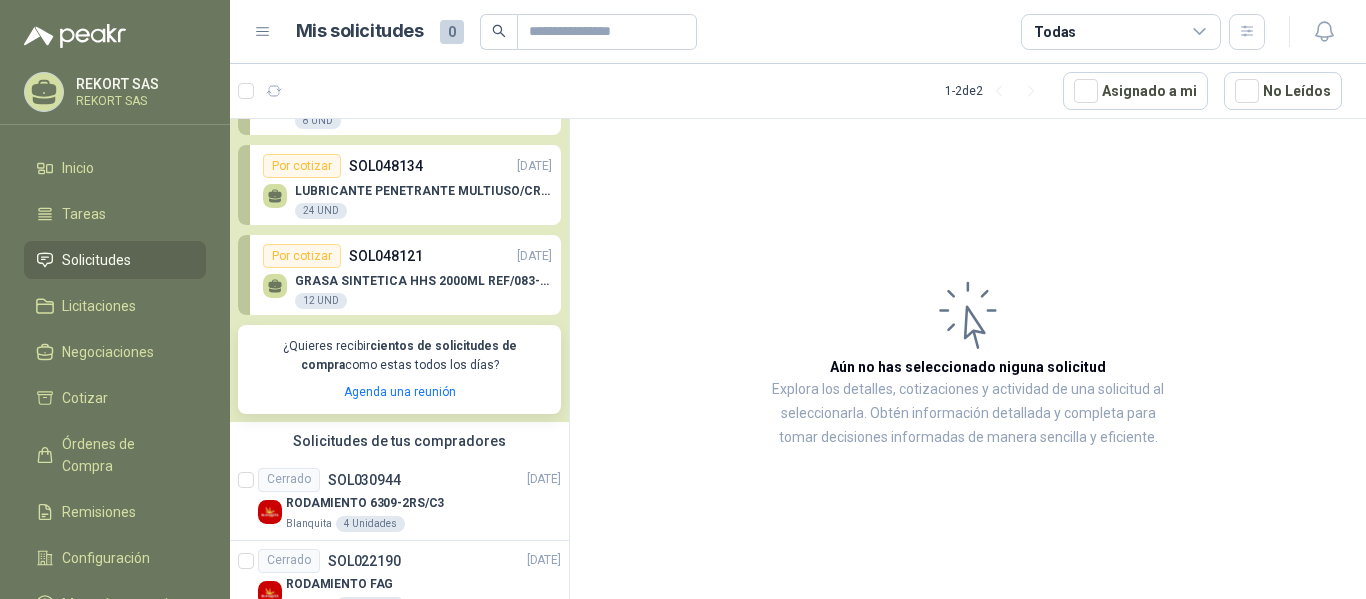 scroll, scrollTop: 200, scrollLeft: 0, axis: vertical 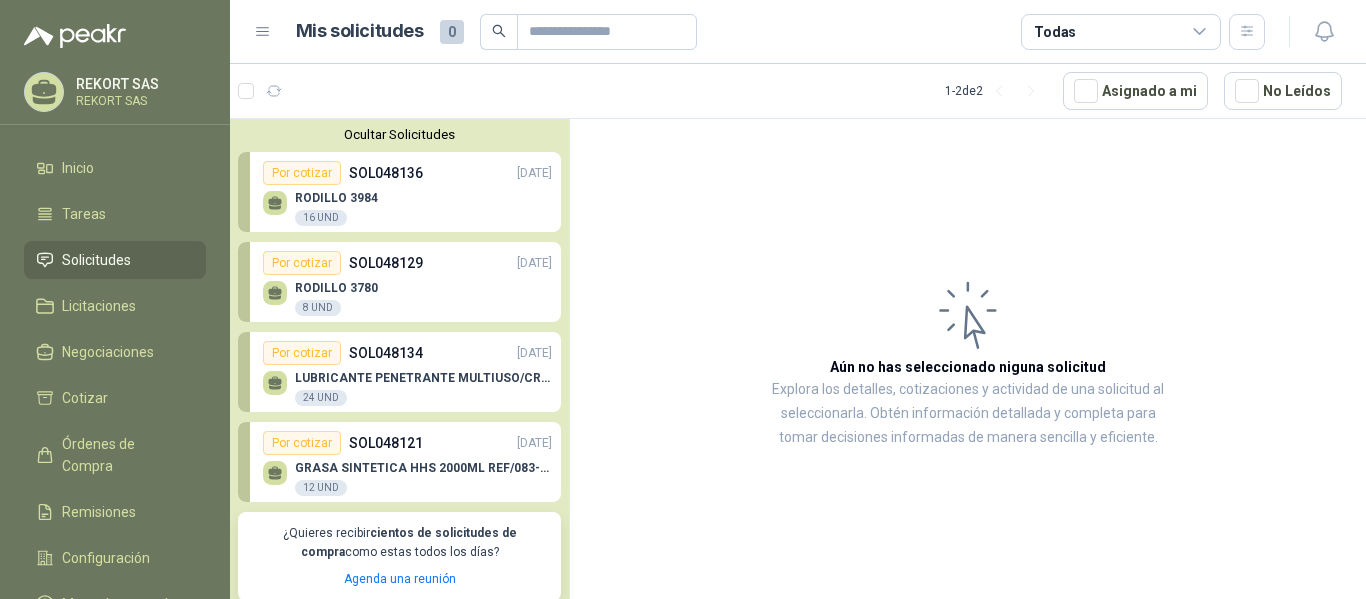 click on "LUBRICANTE PENETRANTE MULTIUSO/CRC 3-36  24   UND" at bounding box center (407, 386) 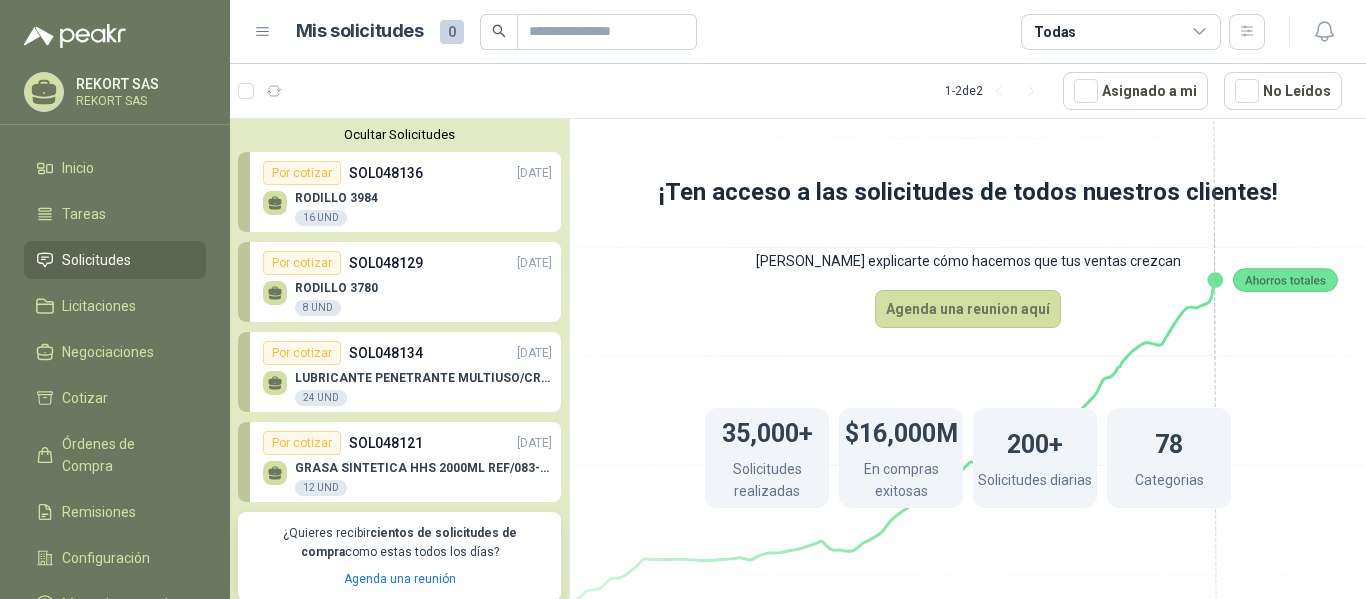 click on "Por cotizar" at bounding box center [302, 353] 